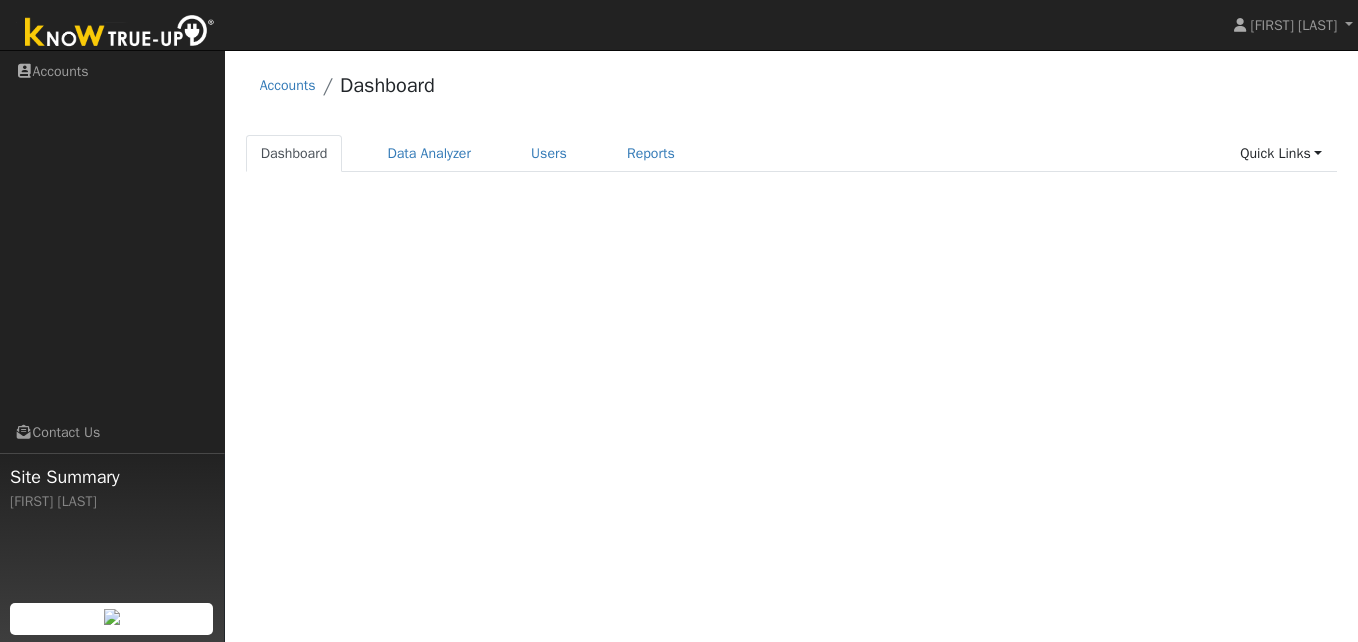 scroll, scrollTop: 0, scrollLeft: 0, axis: both 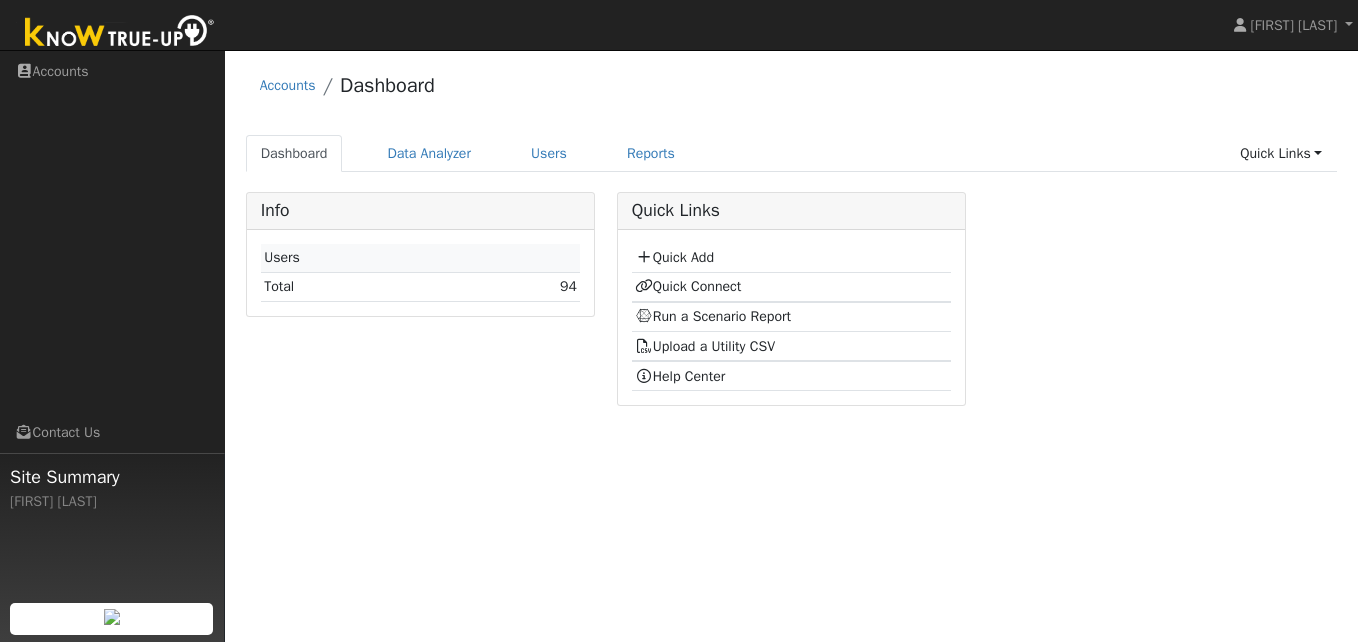 click on "User Profile [FIRST] [LAST] Email Email Notifications No Emails No Emails Weekly Emails Monthly Emails Cancel Save
Terms Of Service
Close
Accounts
Dashboard
Dashboard
Data Analyzer
Users
Reports
Quick Links
Quick Add" at bounding box center [791, 346] 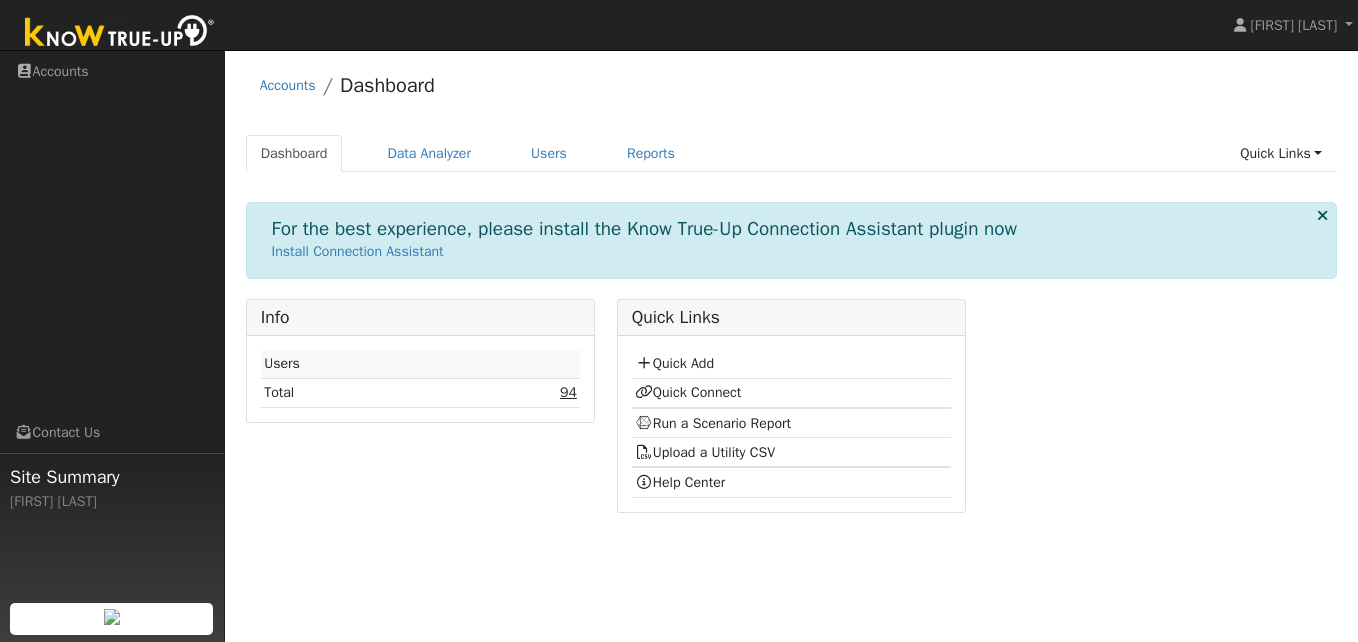 click on "94" at bounding box center (568, 392) 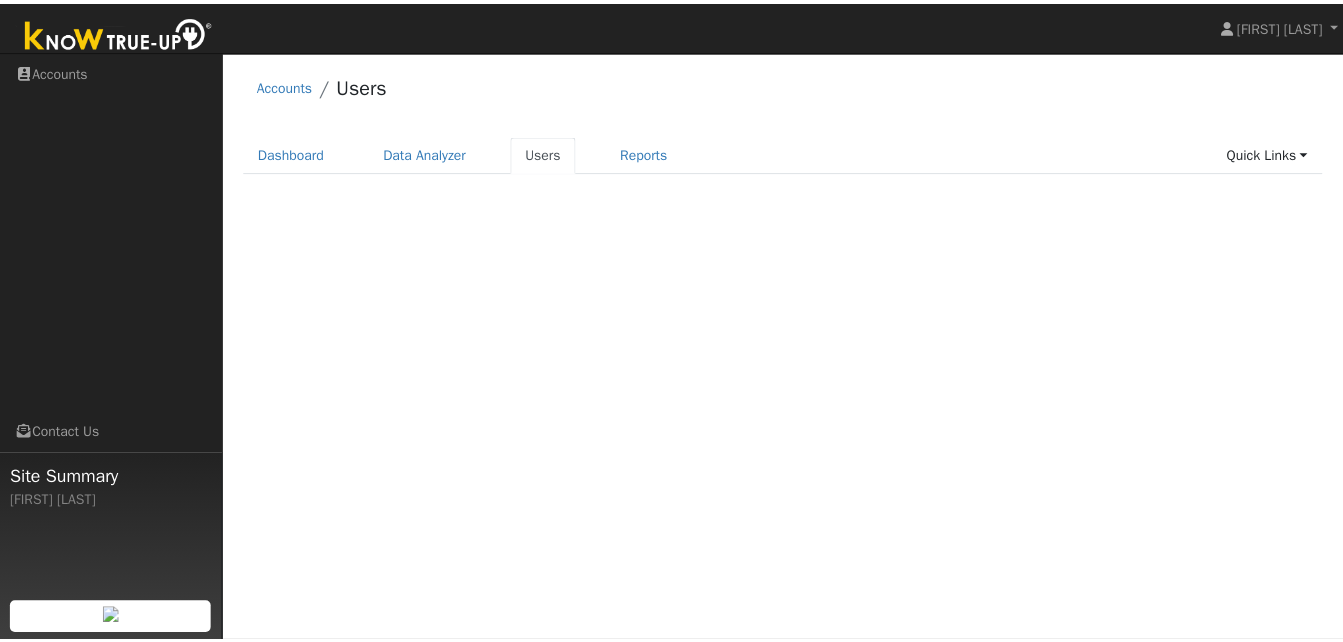 scroll, scrollTop: 0, scrollLeft: 0, axis: both 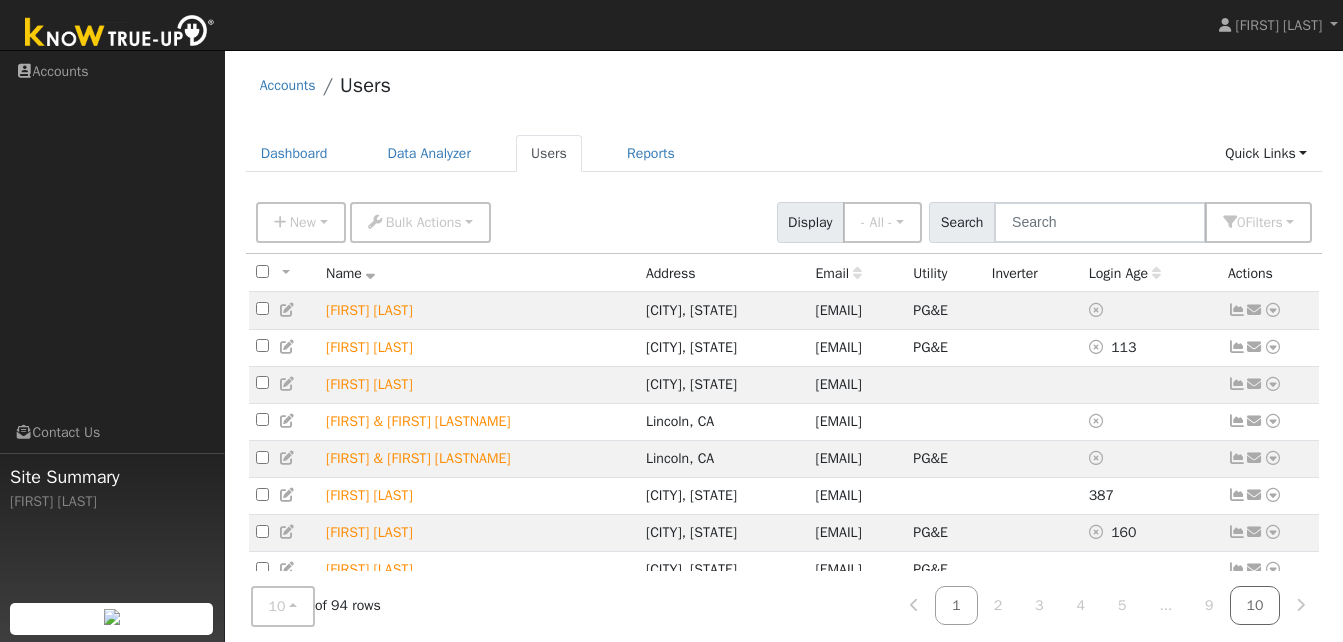 click on "10" at bounding box center [1255, 605] 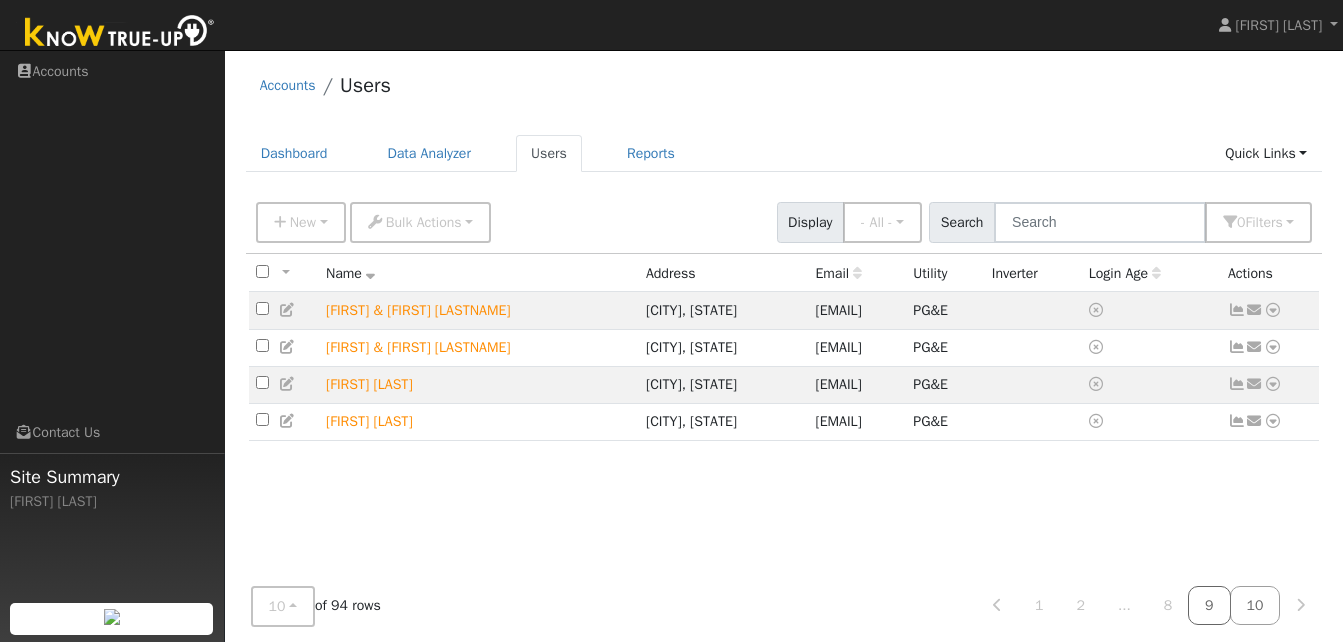 click on "9" at bounding box center [1209, 605] 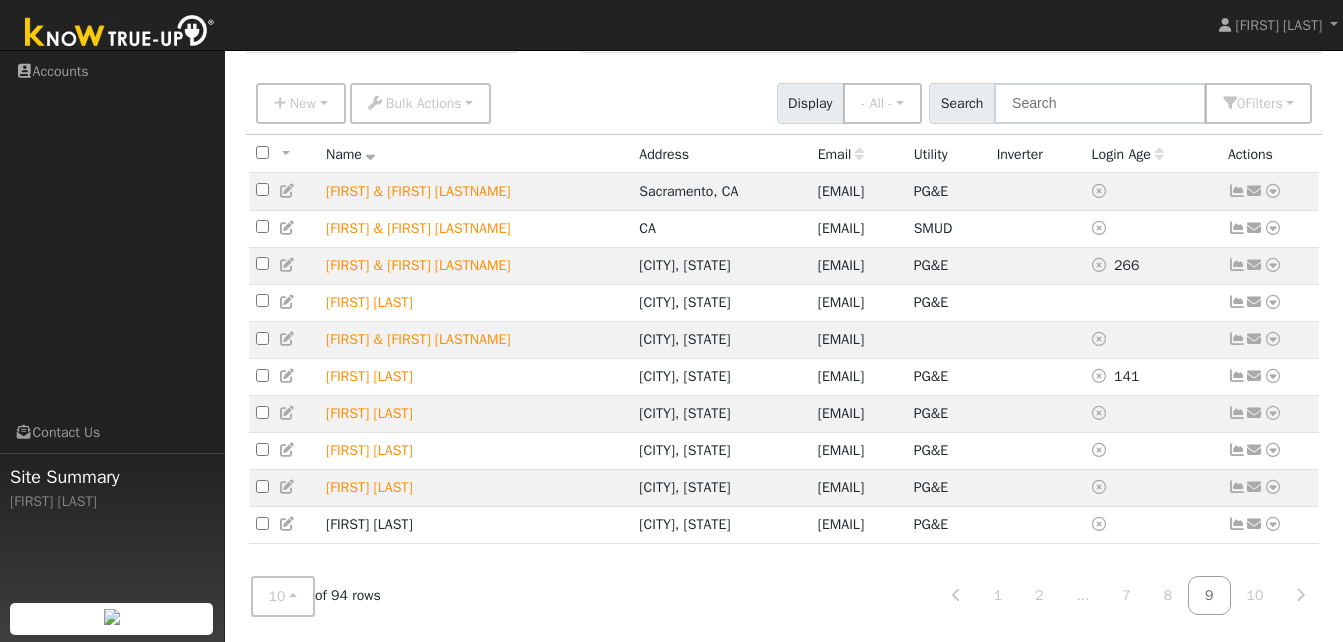 scroll, scrollTop: 131, scrollLeft: 0, axis: vertical 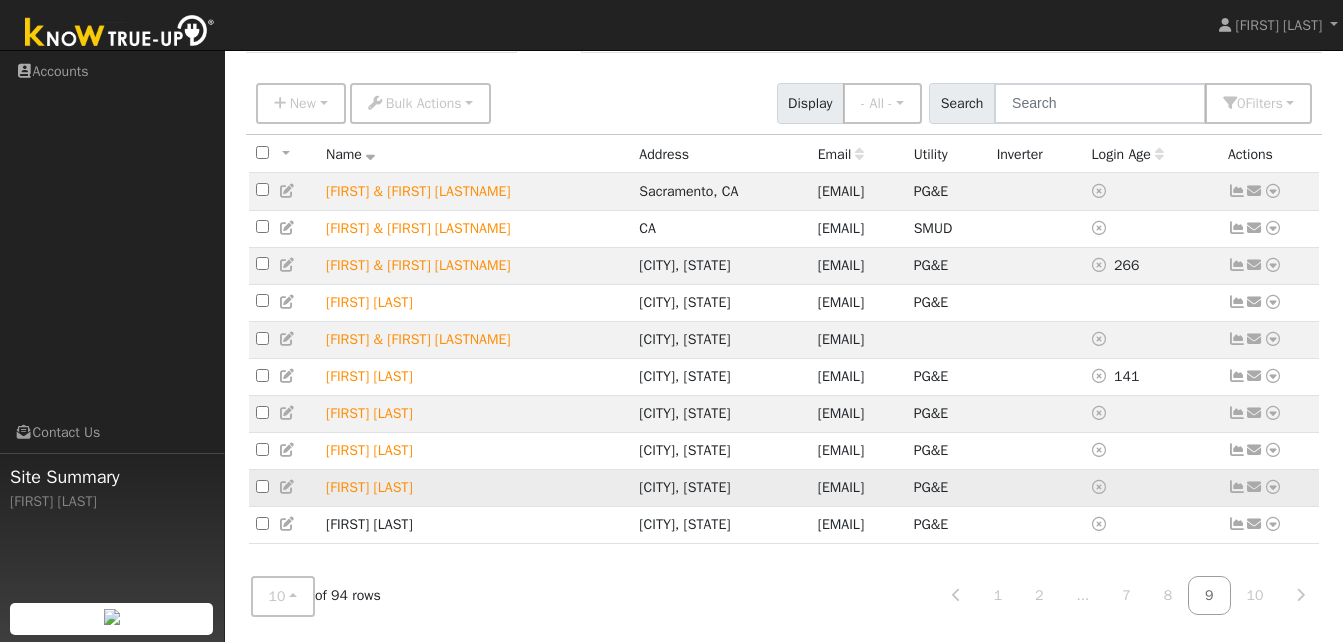 click at bounding box center (1237, 487) 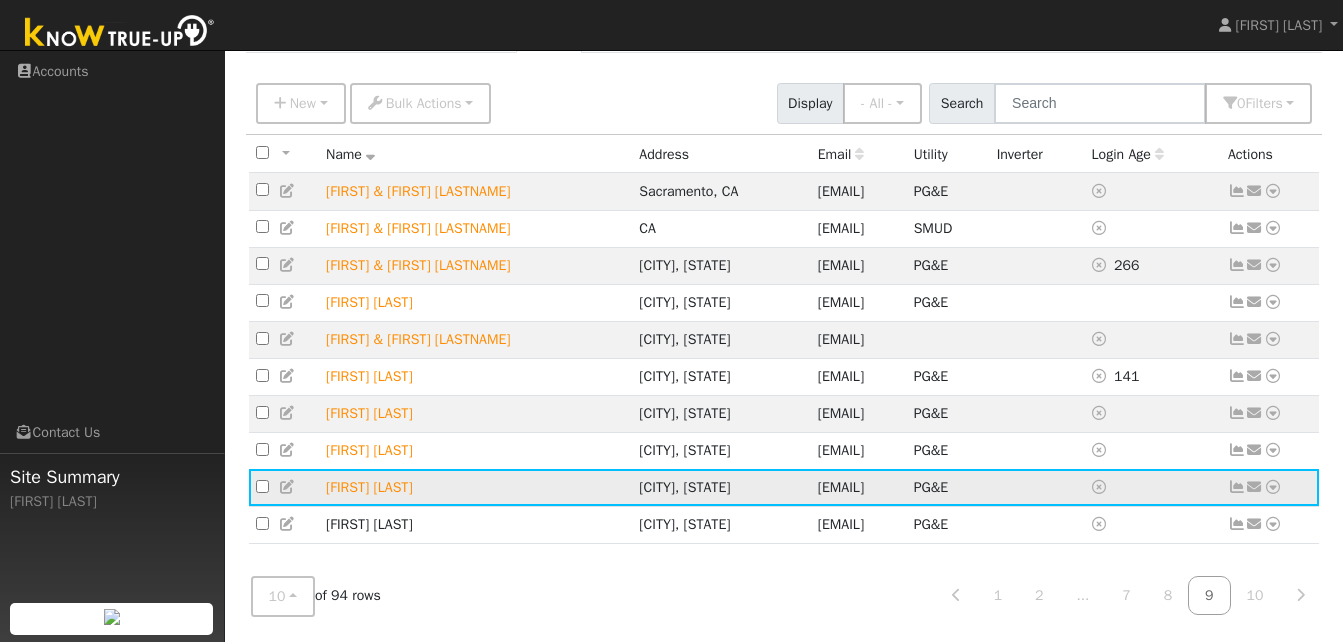 click at bounding box center [1237, 487] 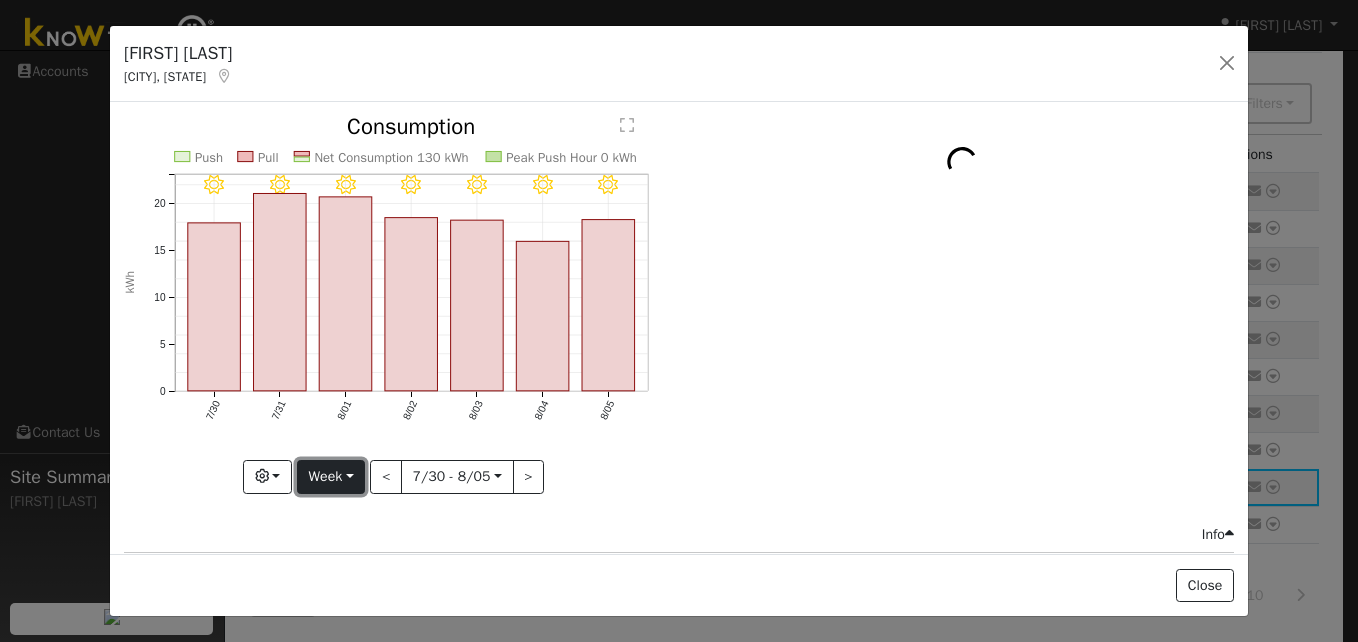 click on "Week" at bounding box center (331, 477) 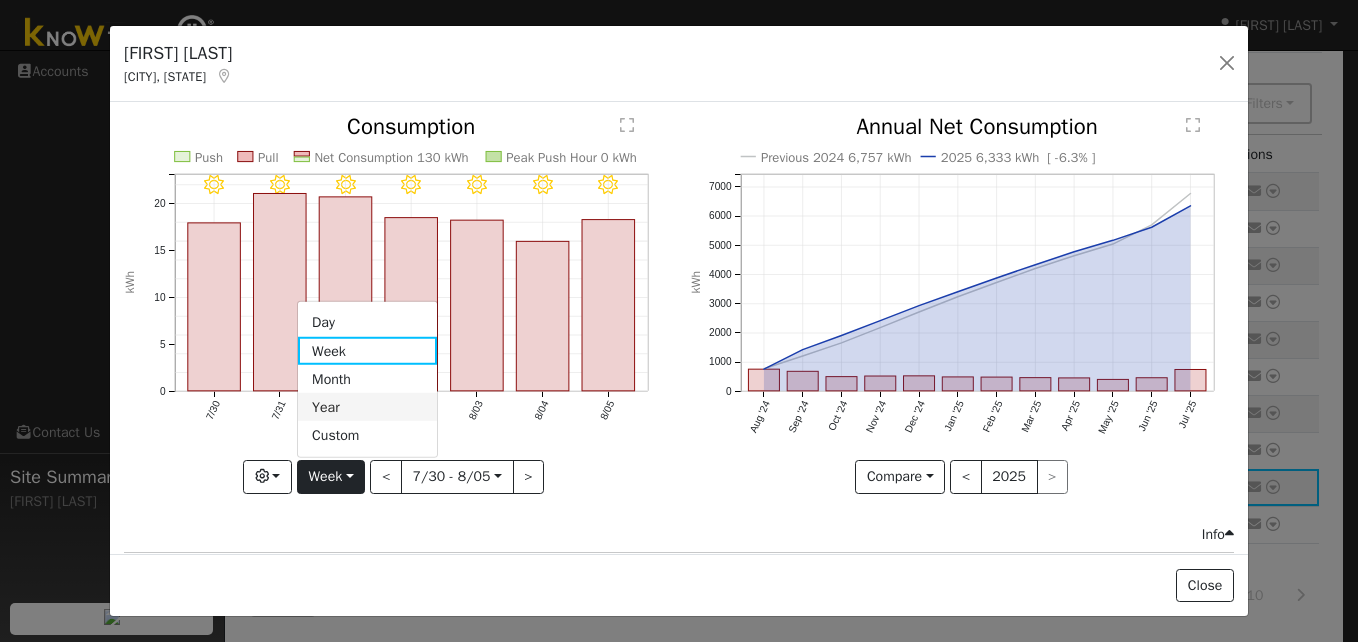 click on "Year" at bounding box center [367, 407] 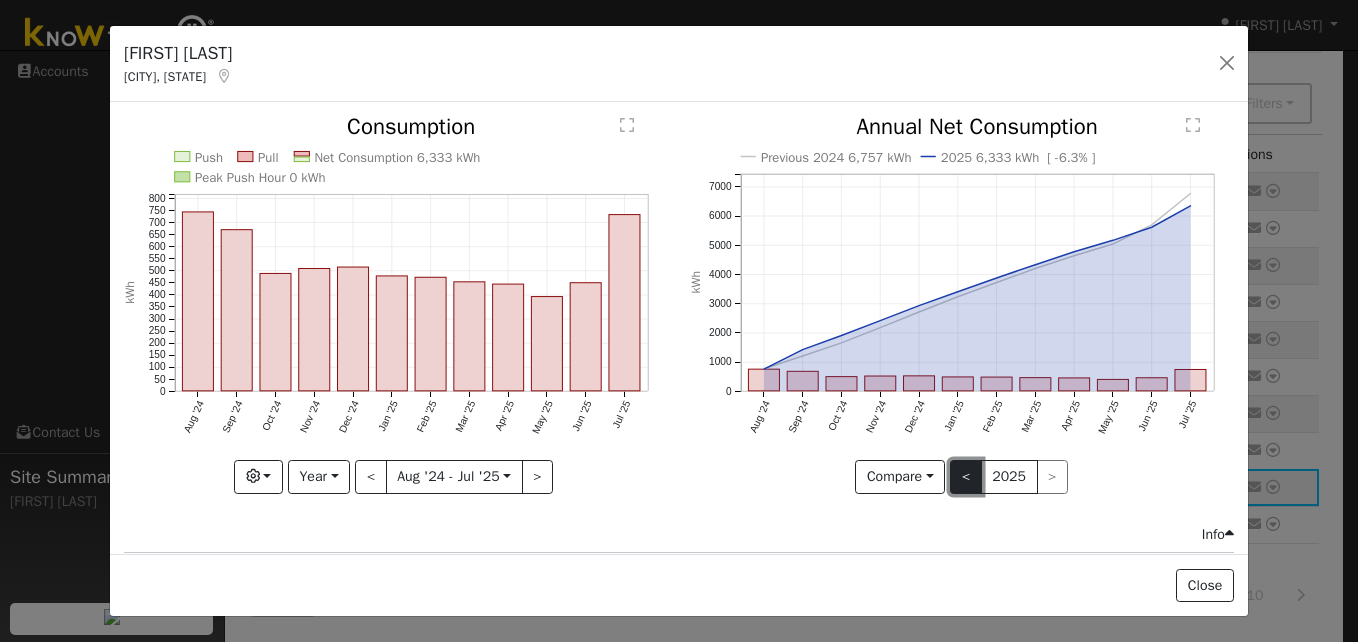 click on "<" at bounding box center (966, 477) 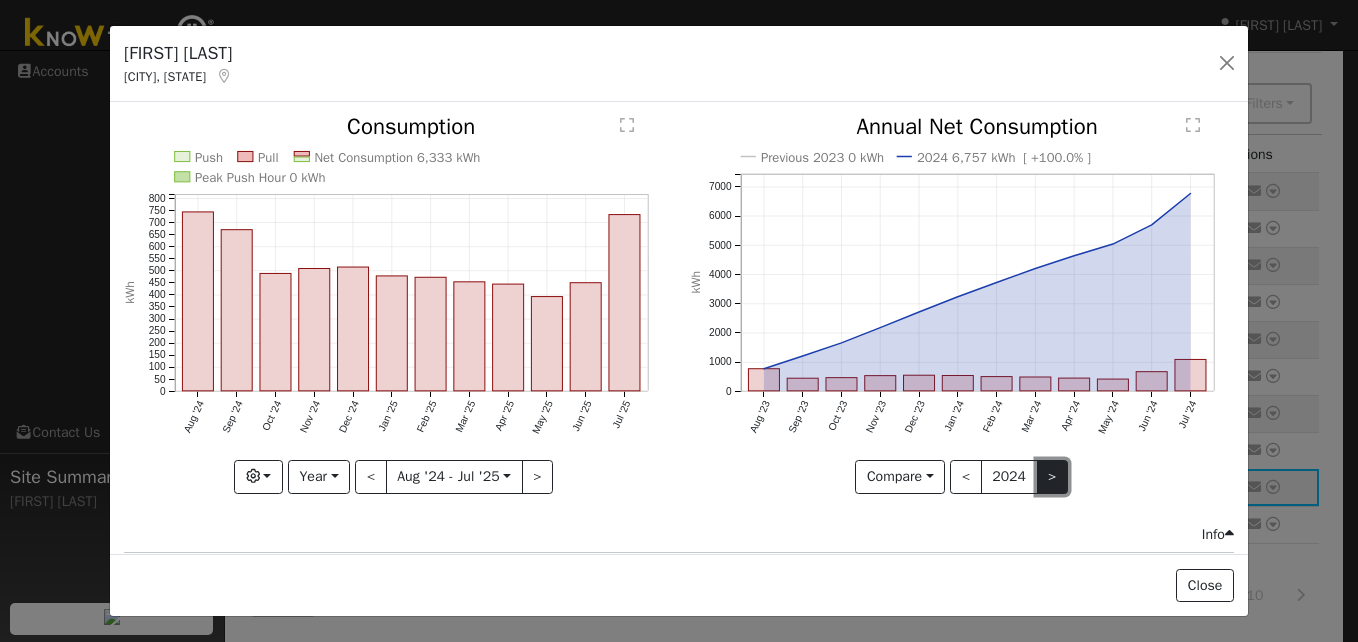 click on ">" at bounding box center (1053, 477) 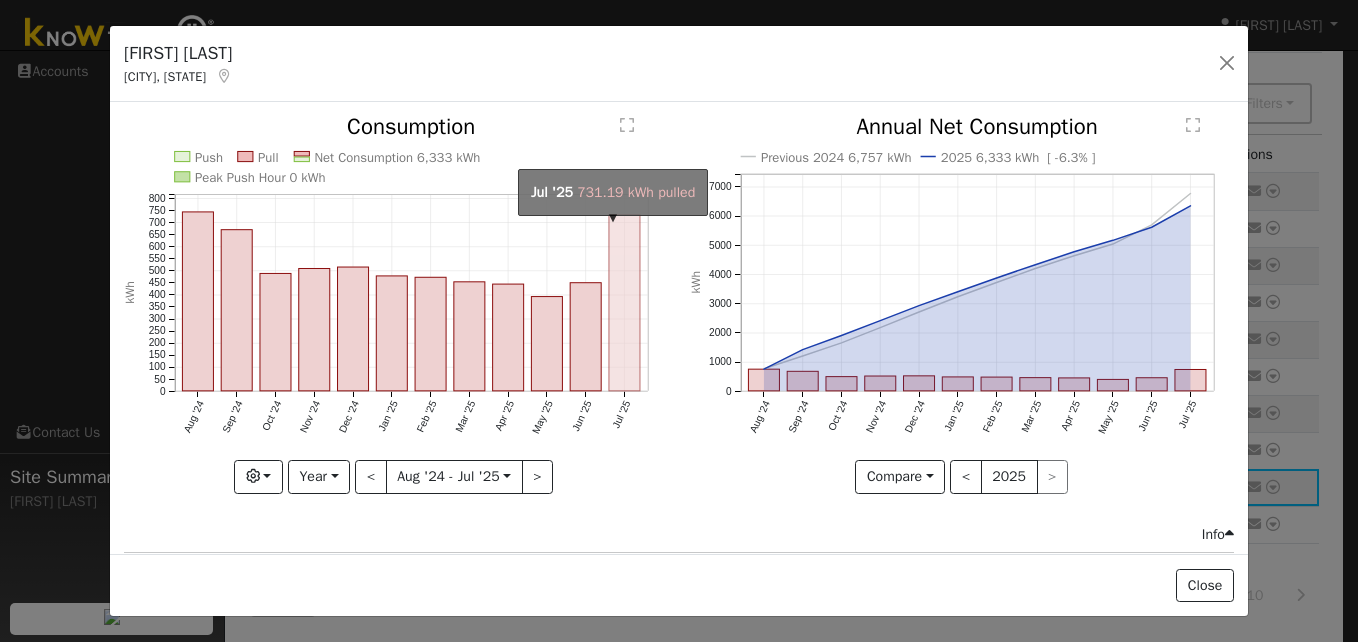 click on "onclick=""" 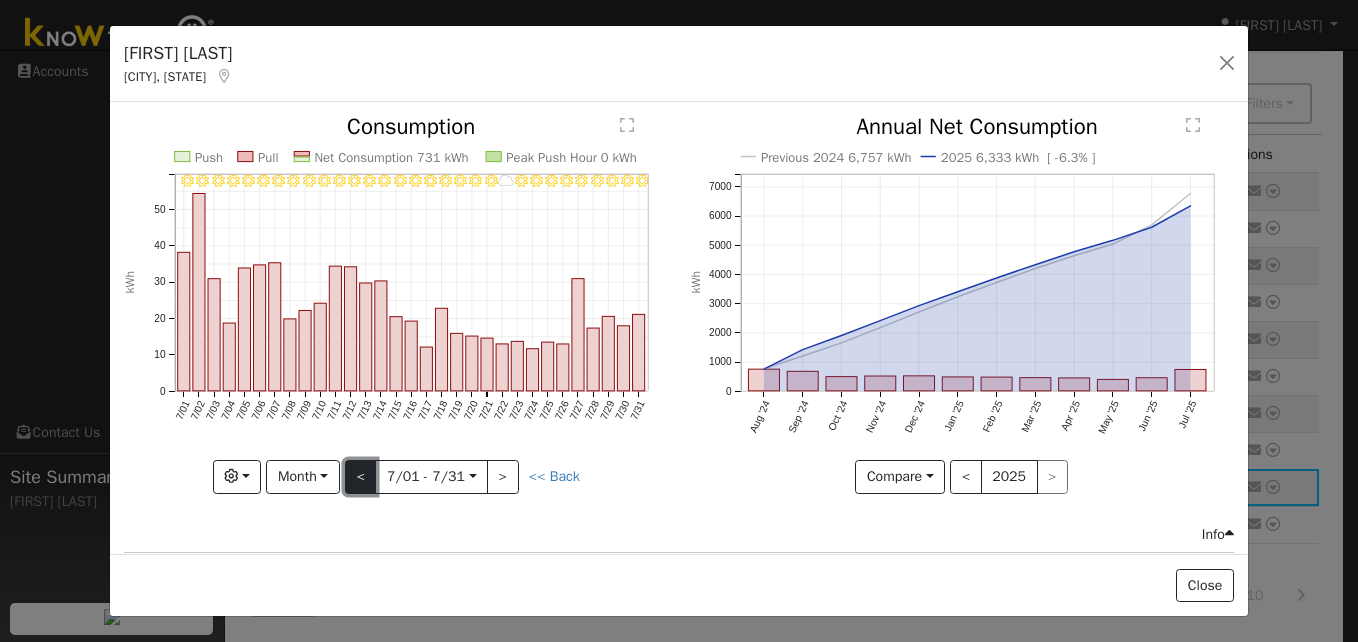 click on "<" at bounding box center (361, 477) 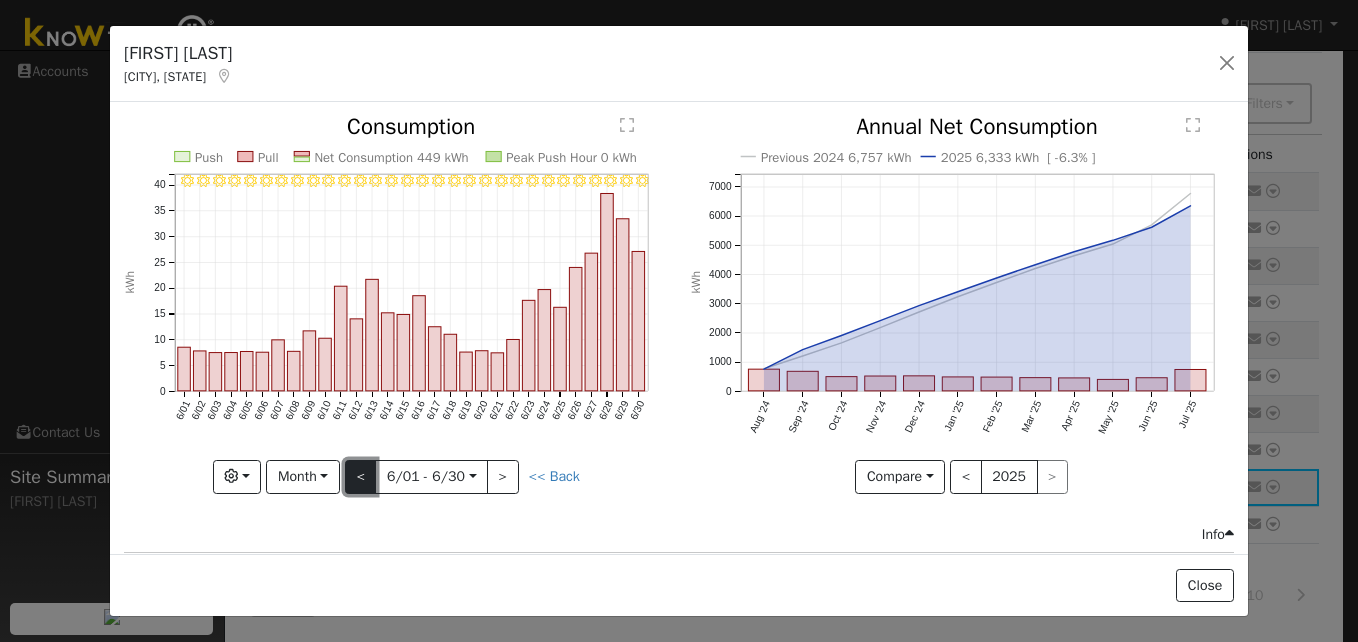 click on "<" at bounding box center [361, 477] 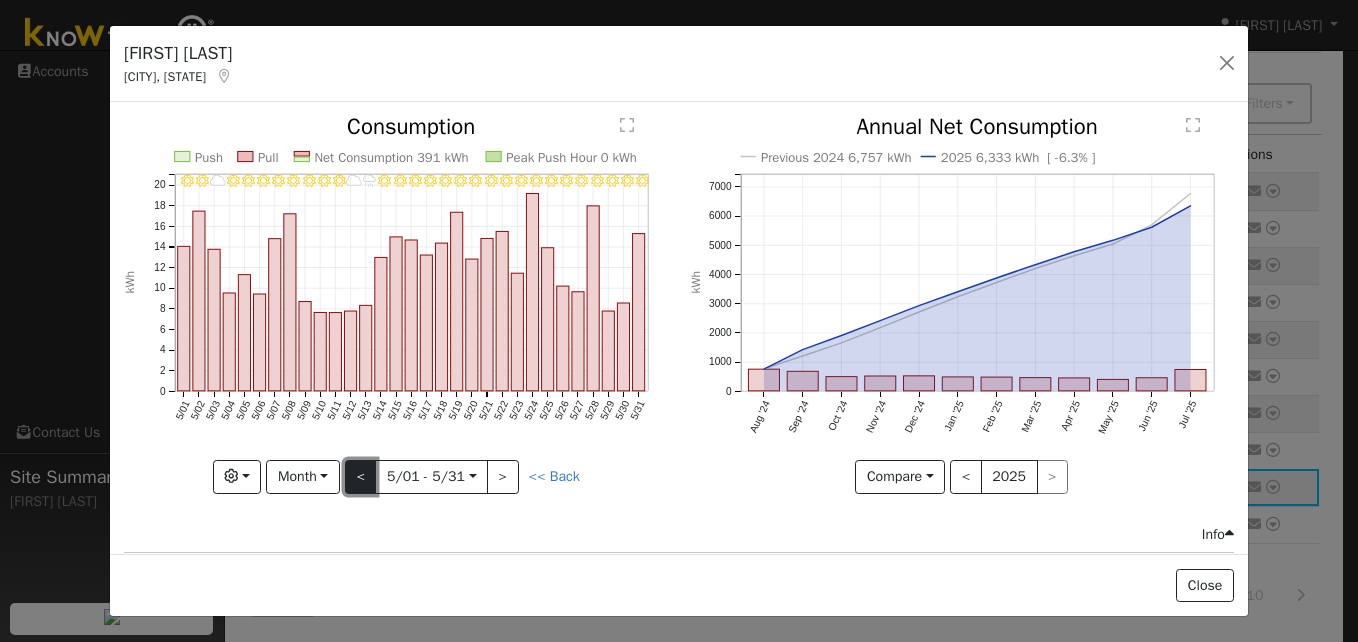 click on "<" at bounding box center (361, 477) 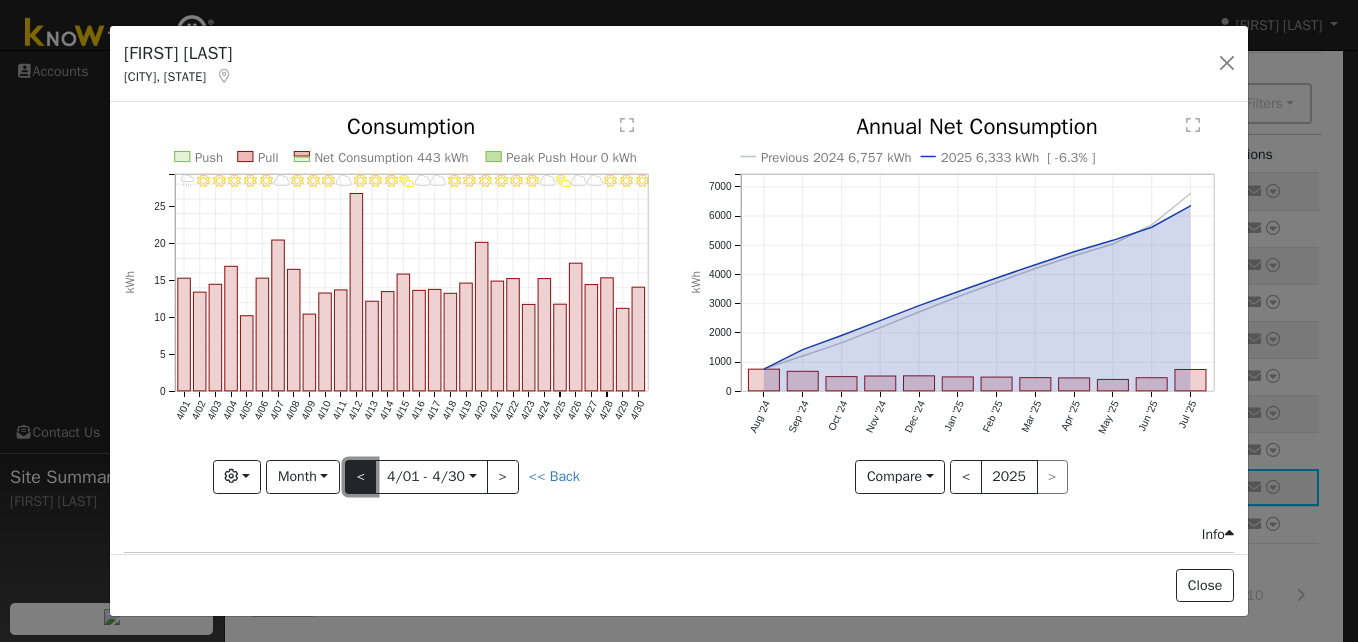 click on "<" at bounding box center (361, 477) 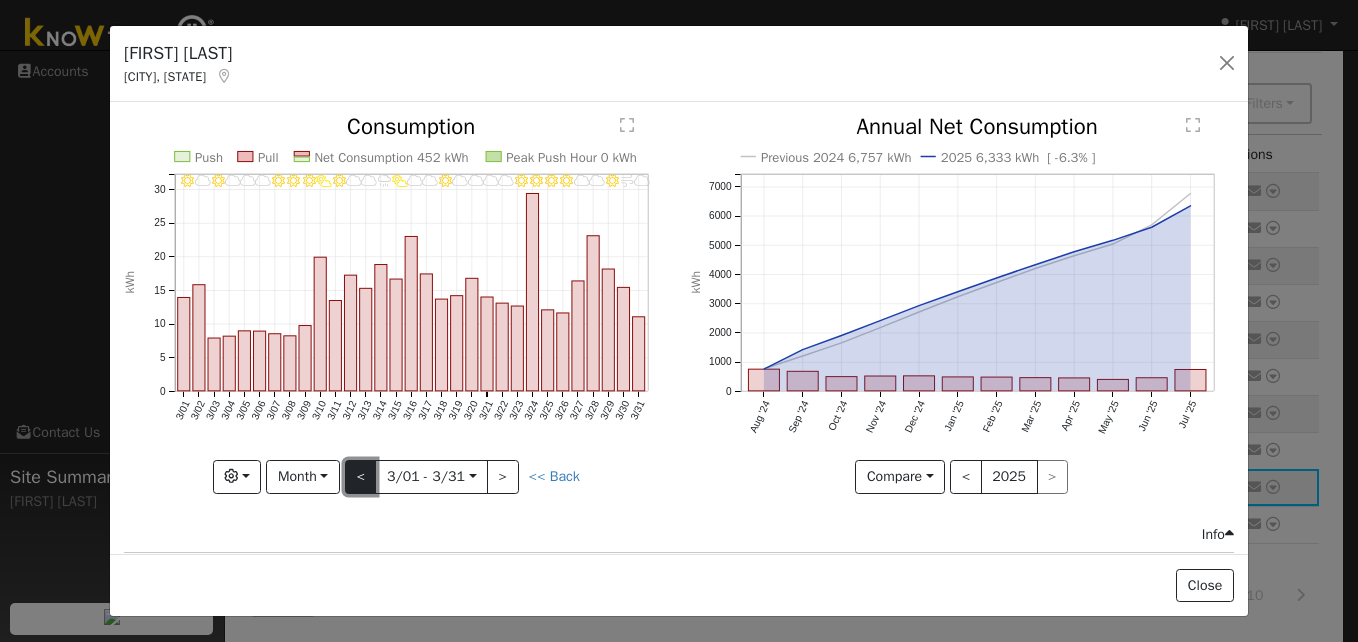 click on "<" at bounding box center (361, 477) 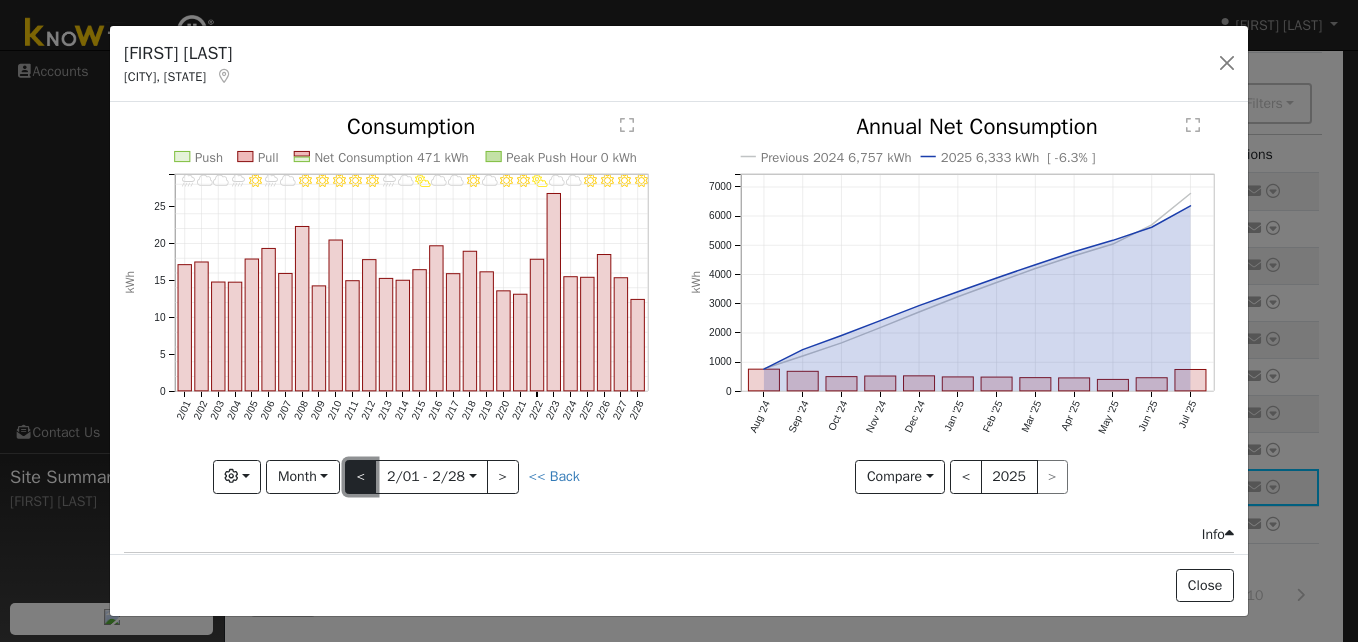 click on "<" at bounding box center [361, 477] 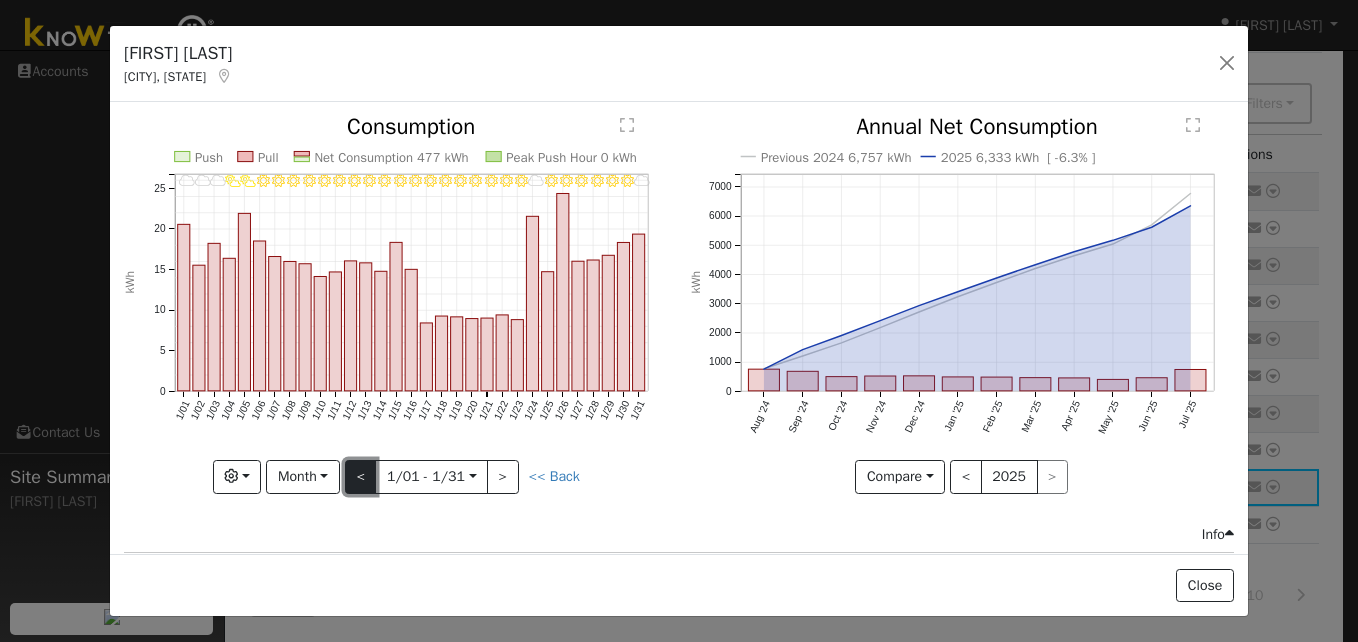 click on "<" at bounding box center (361, 477) 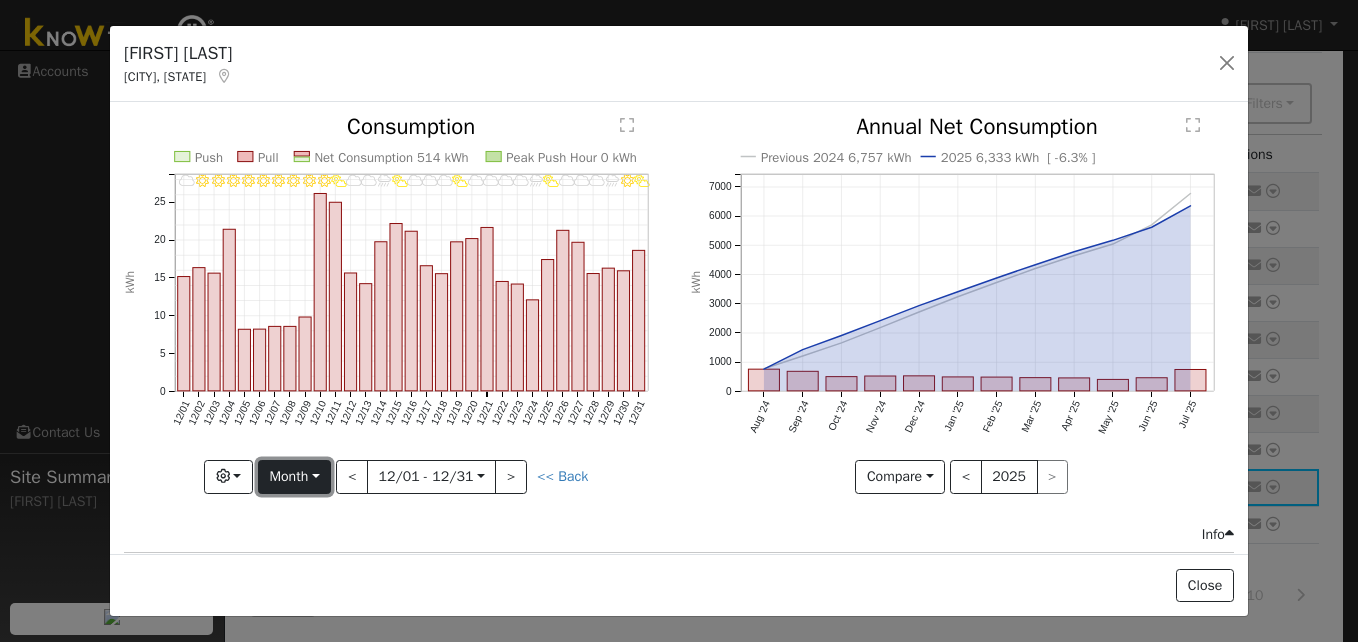 click on "Month" at bounding box center [294, 477] 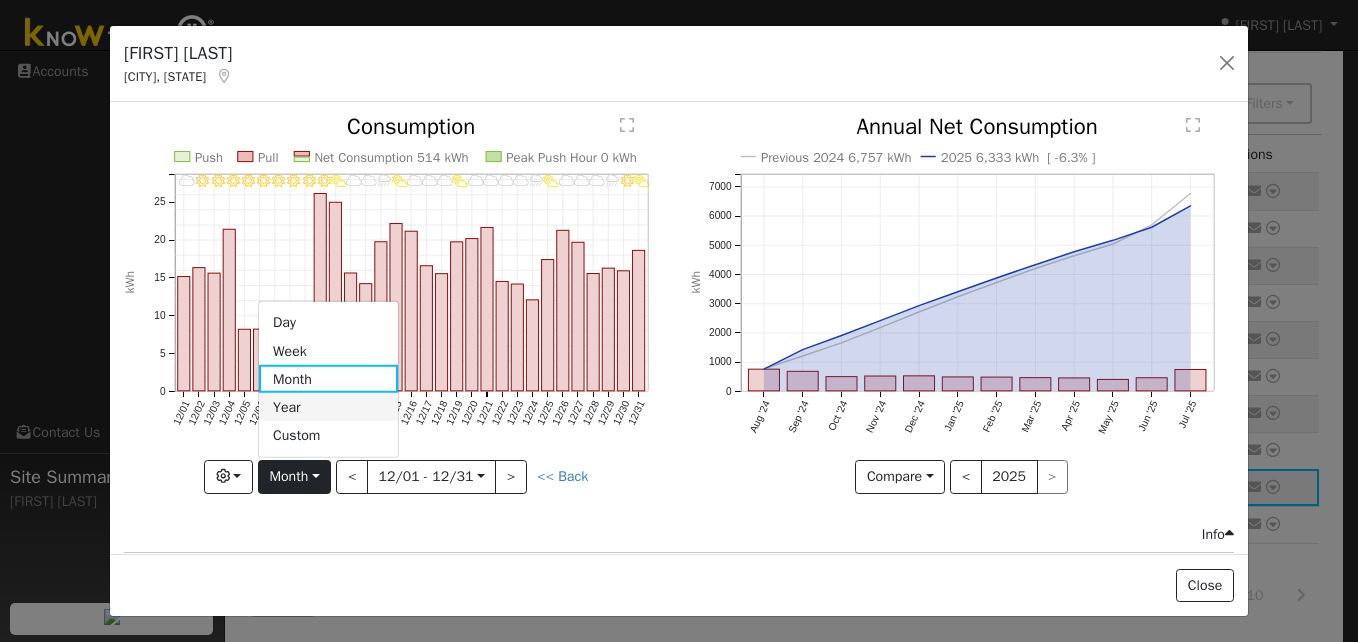 click on "Year" at bounding box center (328, 407) 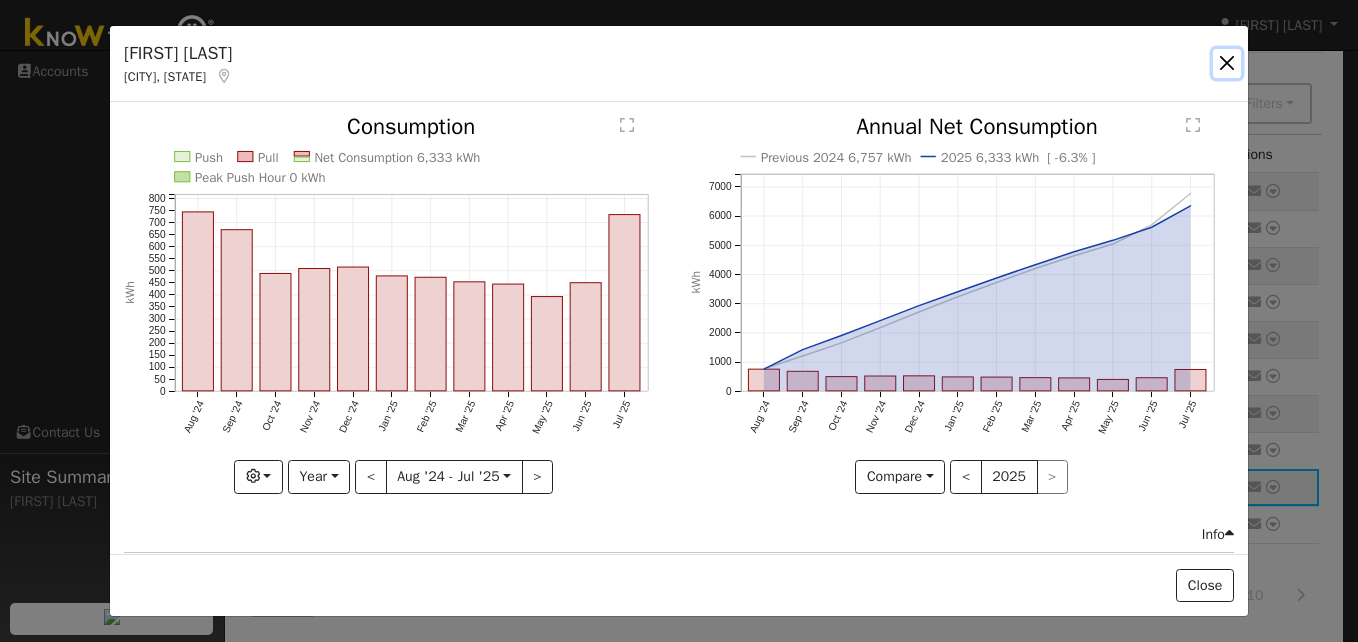 click at bounding box center (1227, 63) 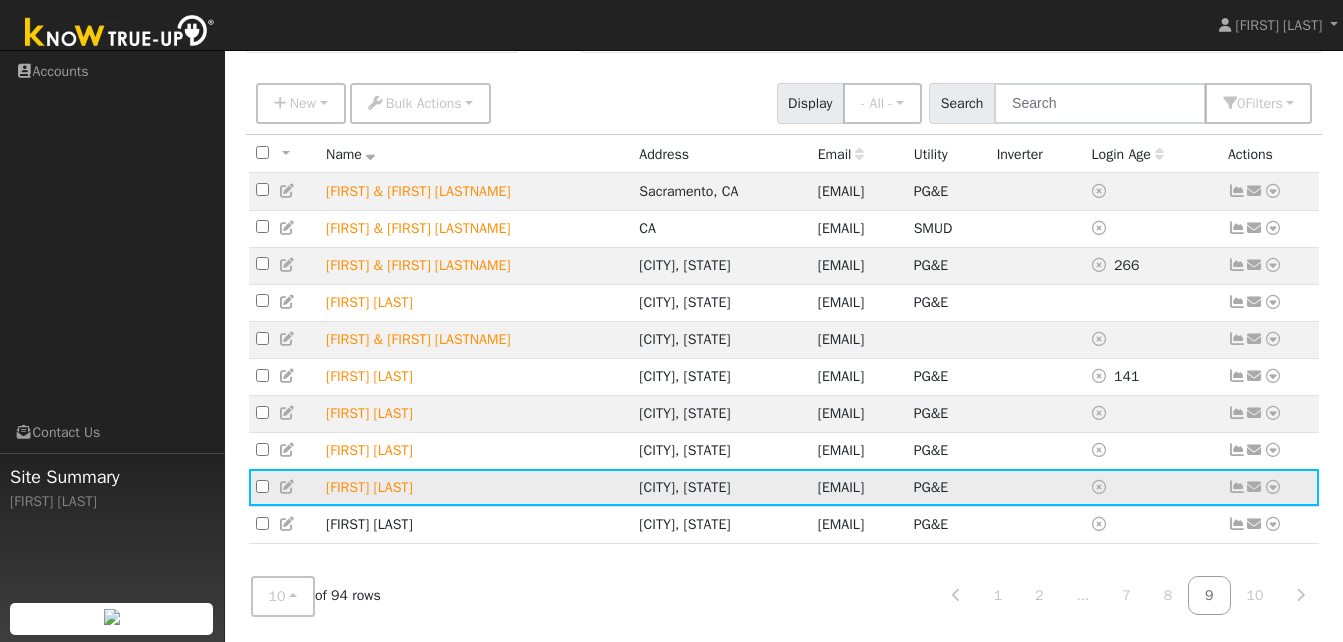 click at bounding box center (1273, 487) 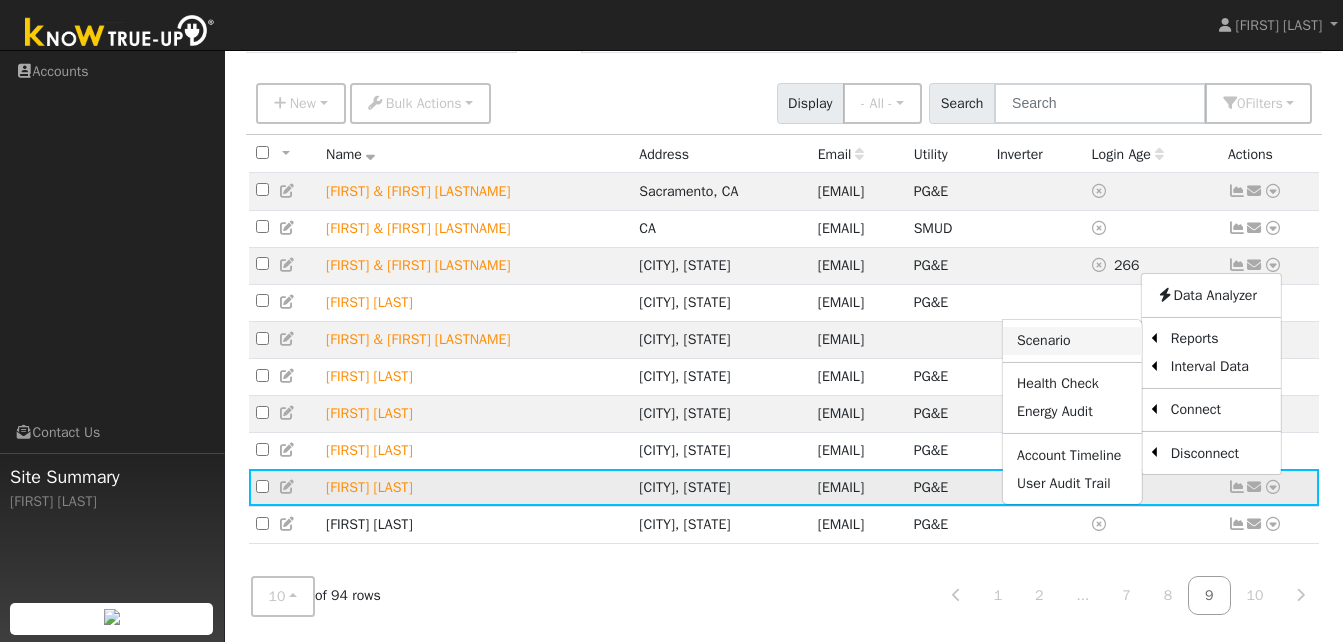 click on "Scenario" at bounding box center [1072, 341] 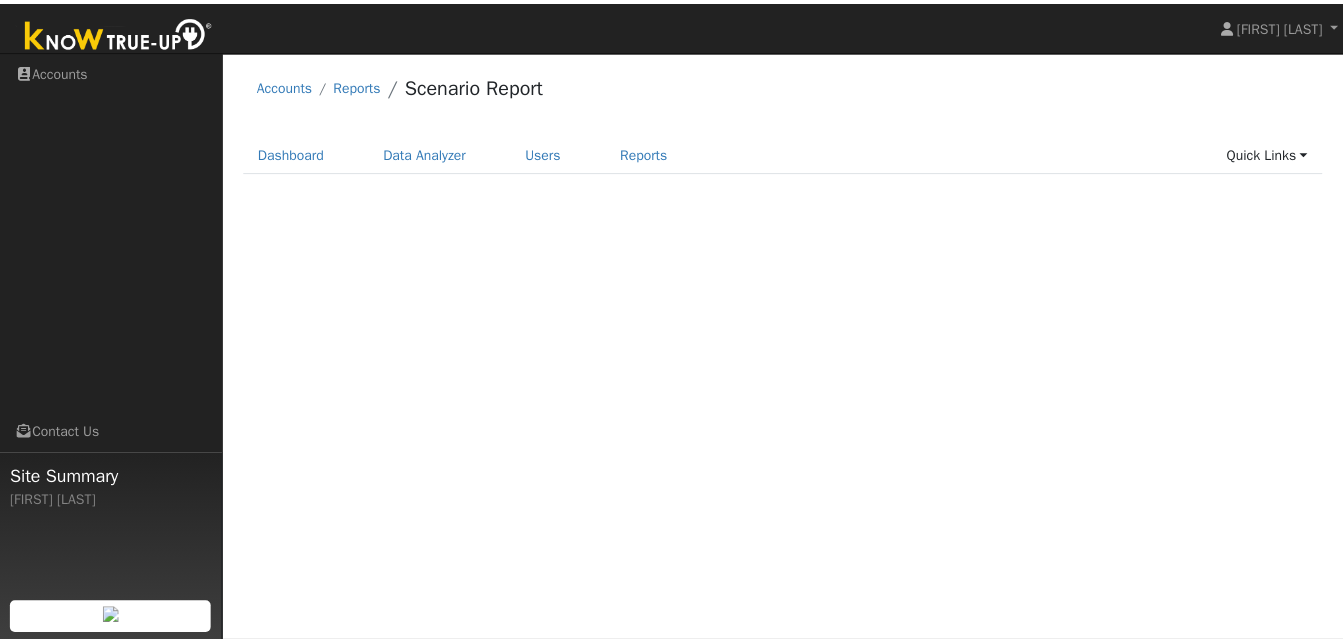 scroll, scrollTop: 0, scrollLeft: 0, axis: both 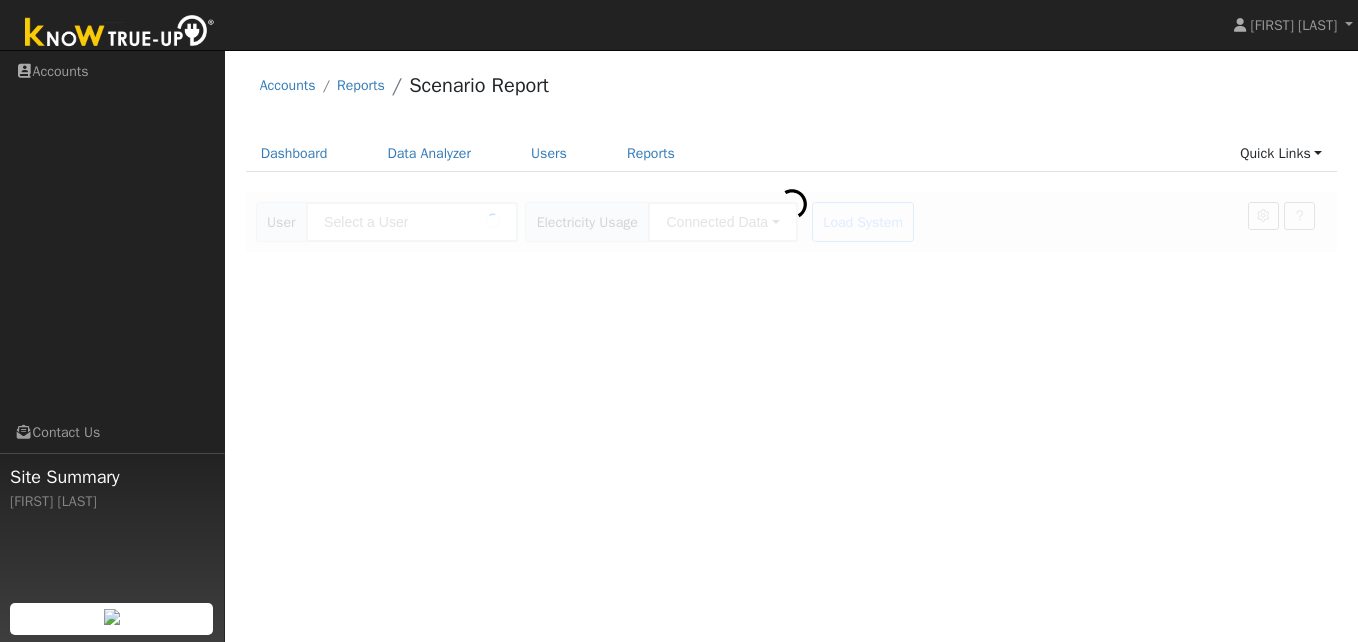 type on "[FIRST] [LAST]" 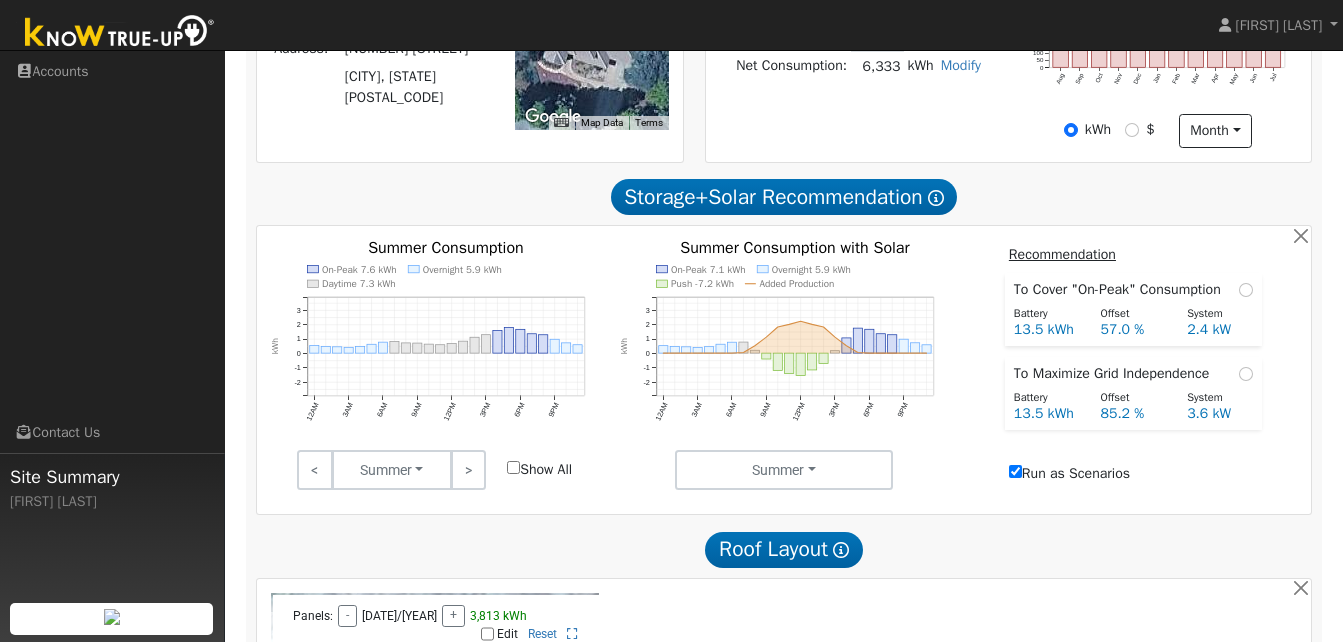 scroll, scrollTop: 504, scrollLeft: 0, axis: vertical 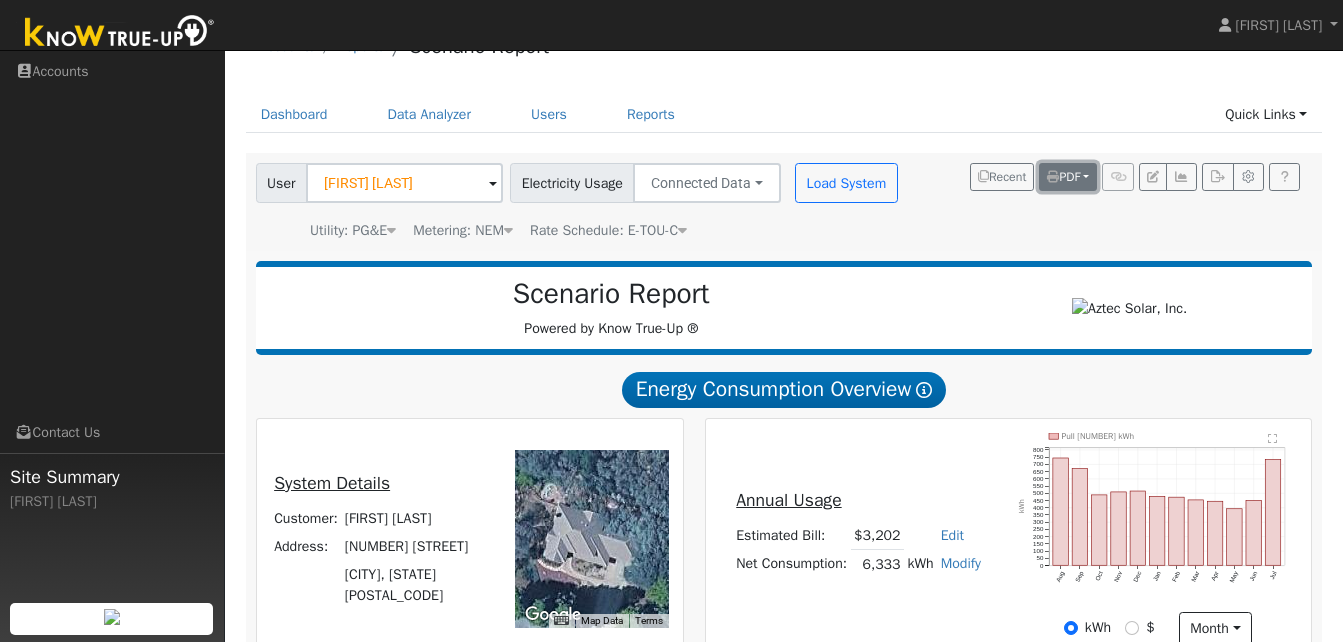 click on "PDF" at bounding box center [1063, 177] 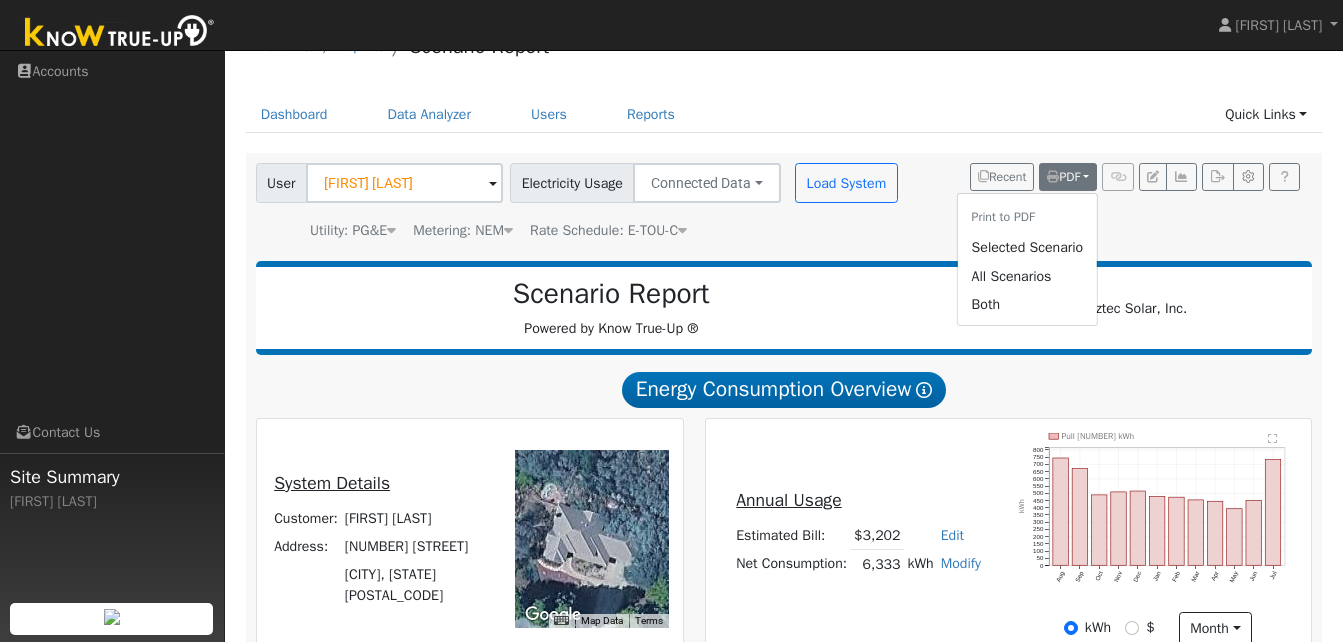 click on "Utility: PG&E  Pacific Gas & Electric  Metering: NEM  NEM NEM NBT  Rate Schedule: E-TOU-C  E-TOU-C" at bounding box center [579, 227] 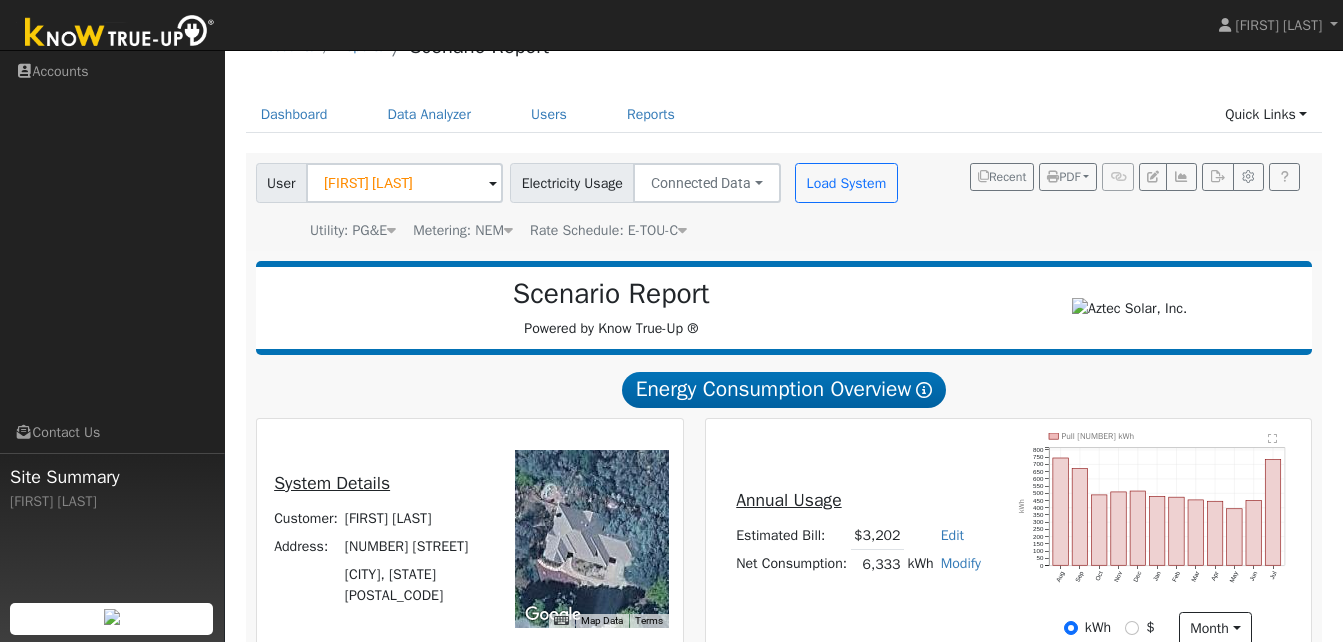 click on "User Paul Walgenbach Account   Default Account Default Account 789 Lakecrest Drive, El Dorado Hills, CA 95762 Primary Account Electricity Usage Connected Data Connected Data Estimated Data CSV Data Load System  Utility: PG&E  Pacific Gas & Electric  Metering: NEM  NEM NEM NBT  Rate Schedule: E-TOU-C  E-TOU-C  Recent  PDF Print to PDF Selected Scenario All Scenarios Both Email PDF Cancel Send" at bounding box center [780, 198] 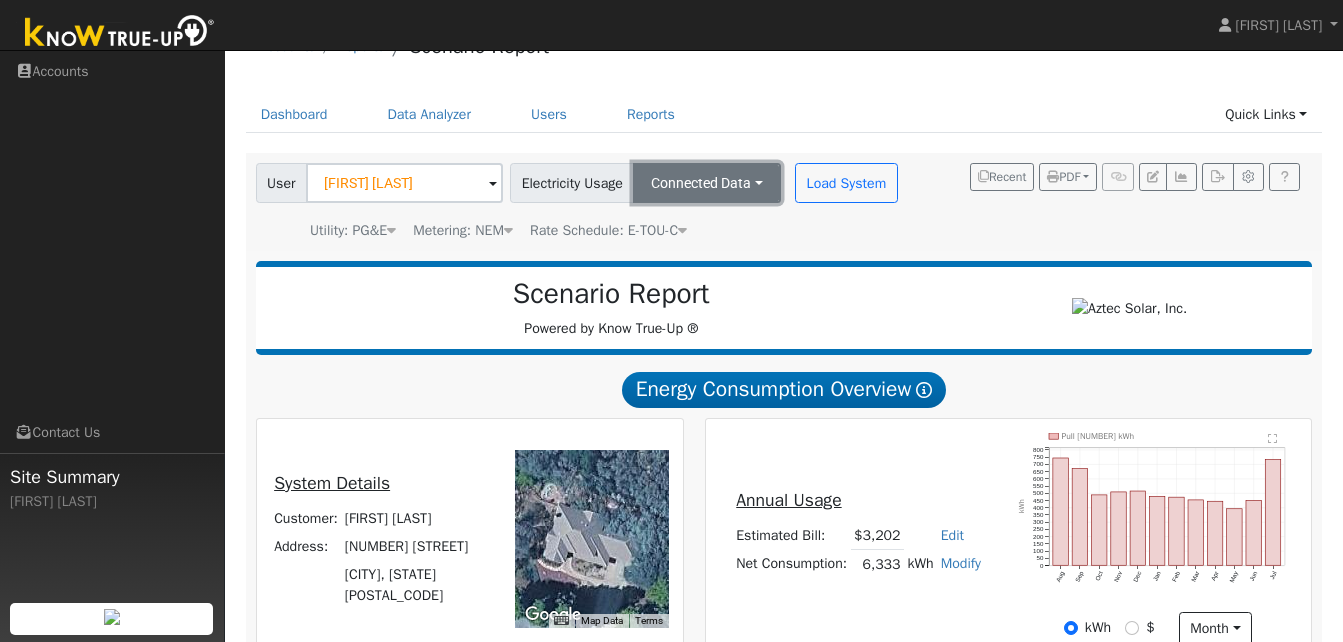click on "Connected Data" at bounding box center [707, 183] 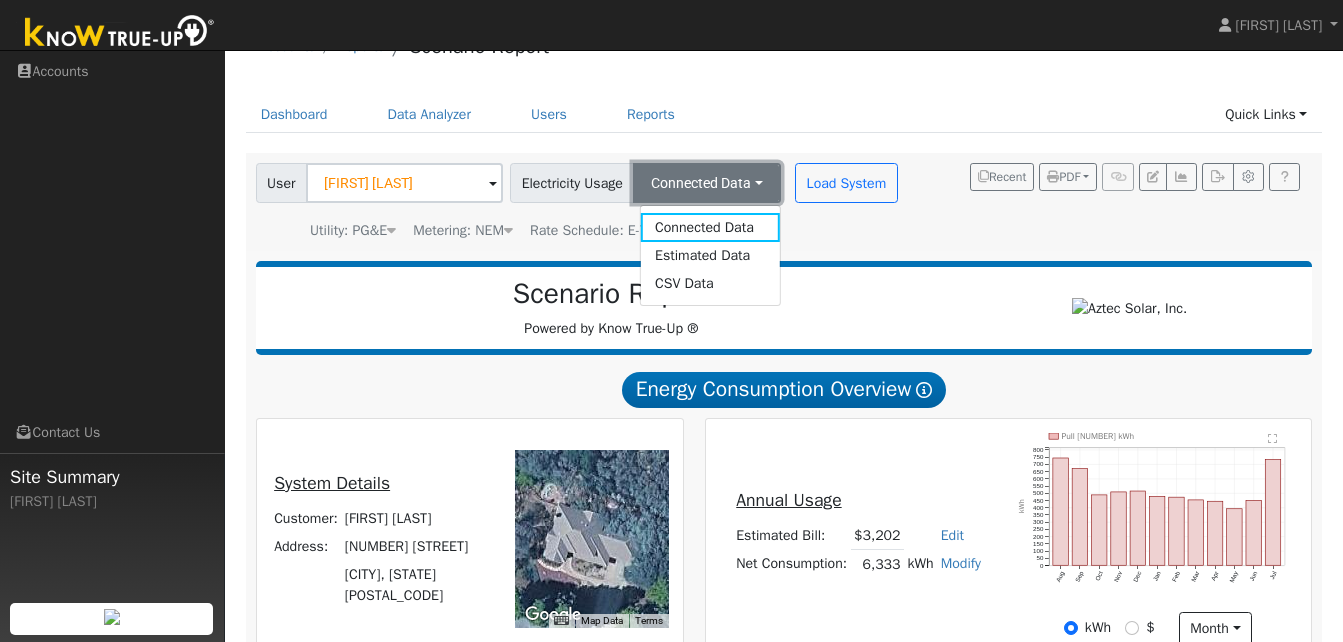 click on "Connected Data" at bounding box center (707, 183) 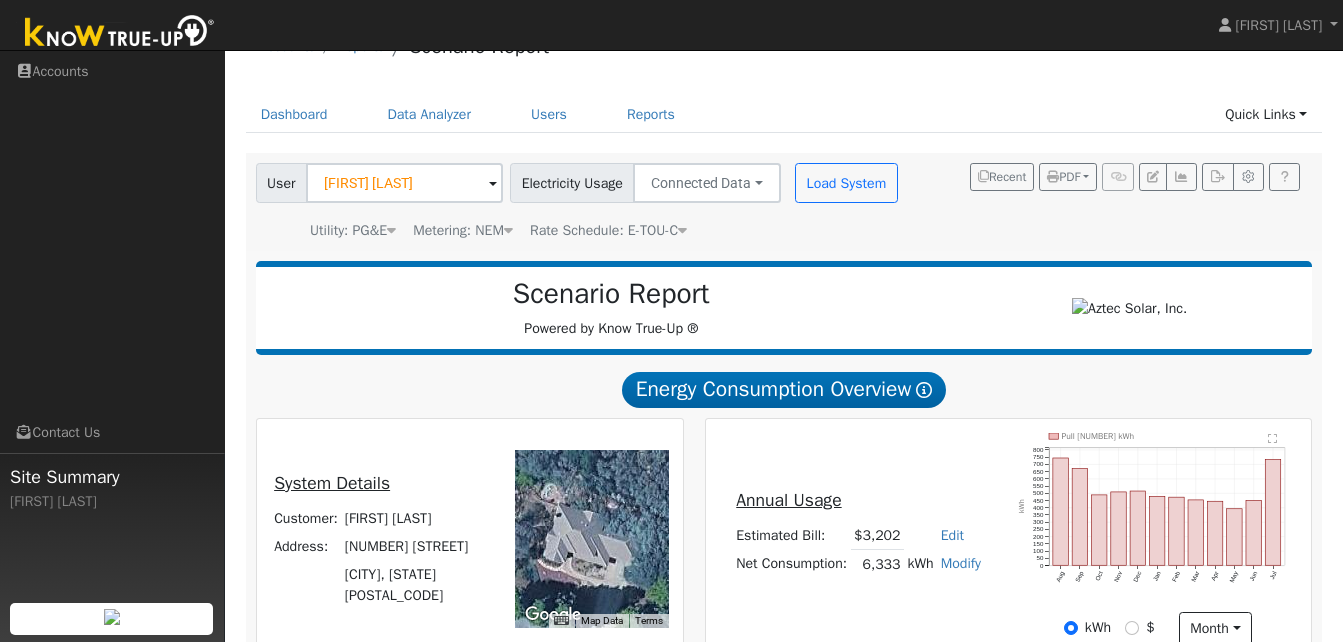 click on "Electricity Usage" at bounding box center [572, 183] 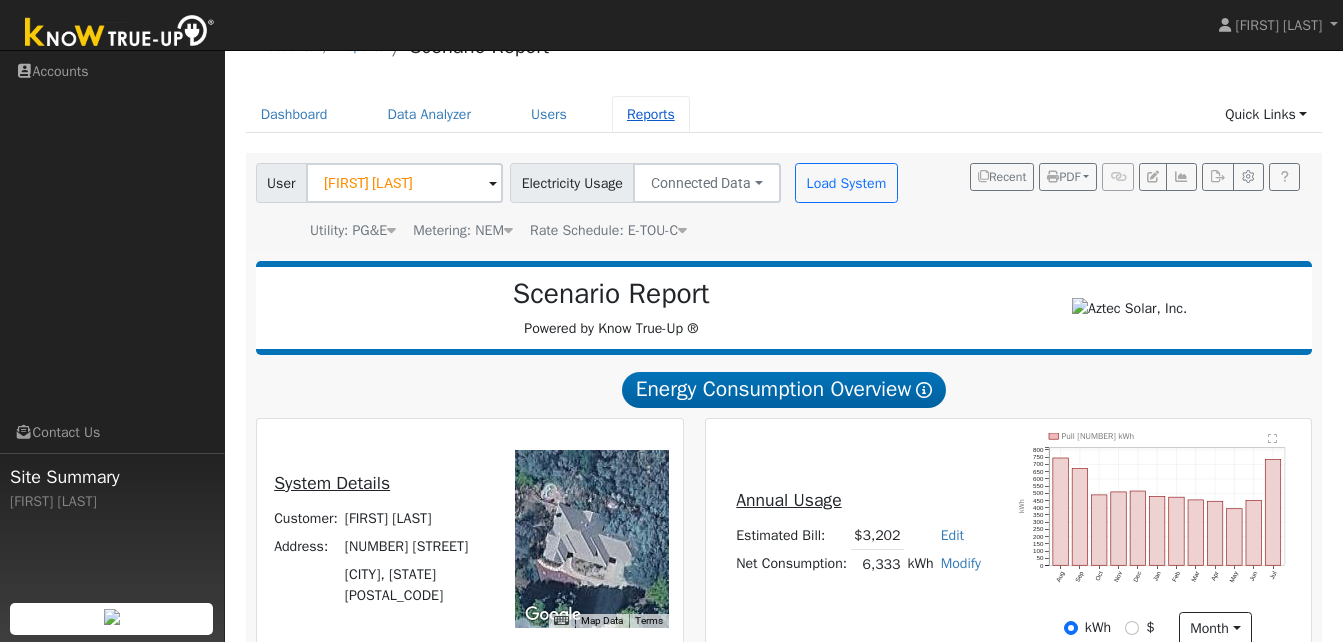 click on "Reports" at bounding box center [651, 114] 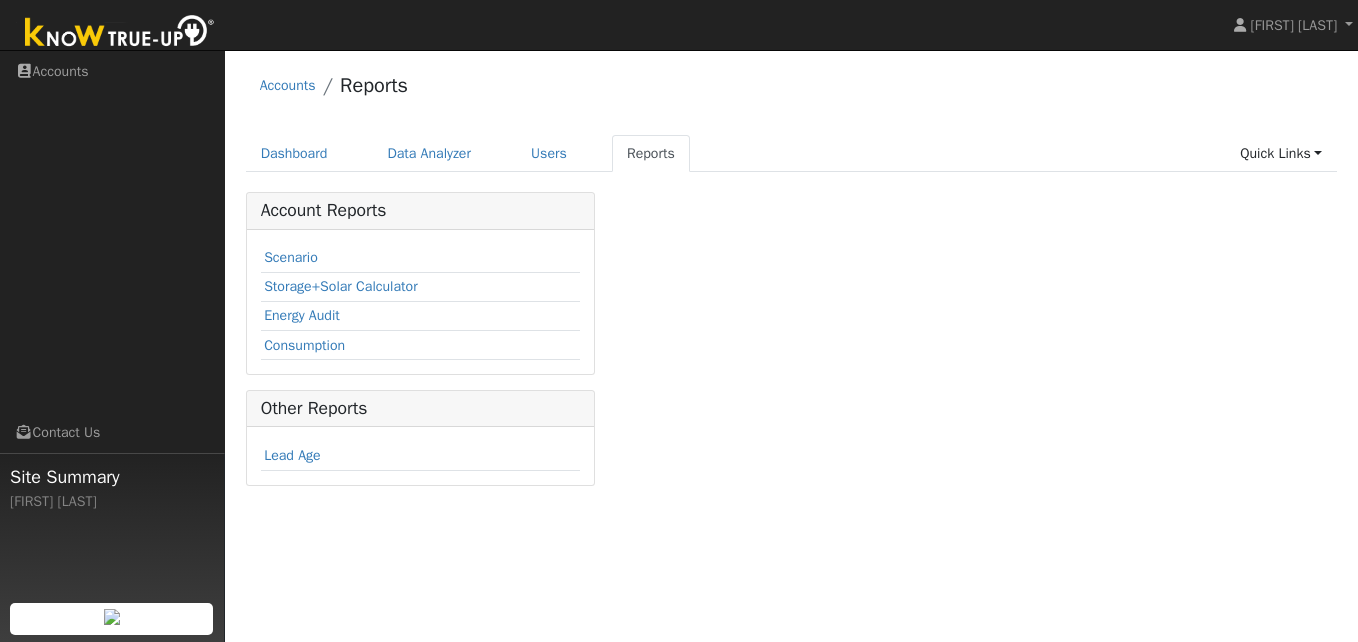 scroll, scrollTop: 0, scrollLeft: 0, axis: both 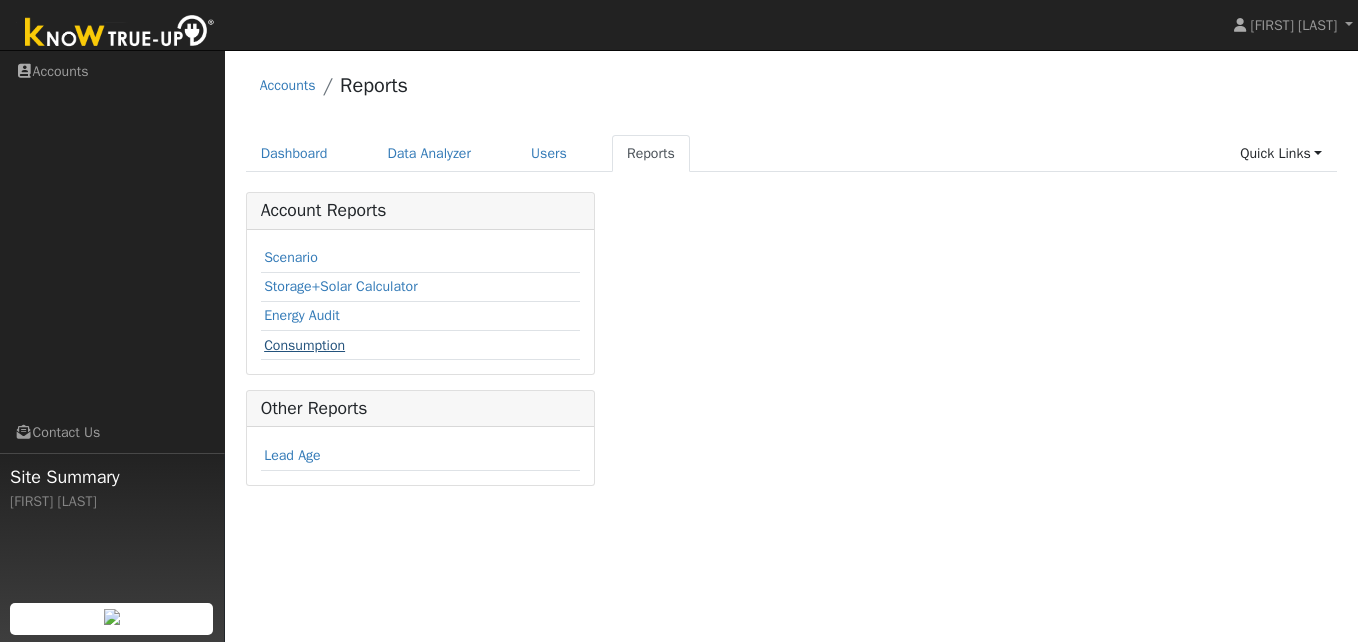 click on "Consumption" at bounding box center (304, 345) 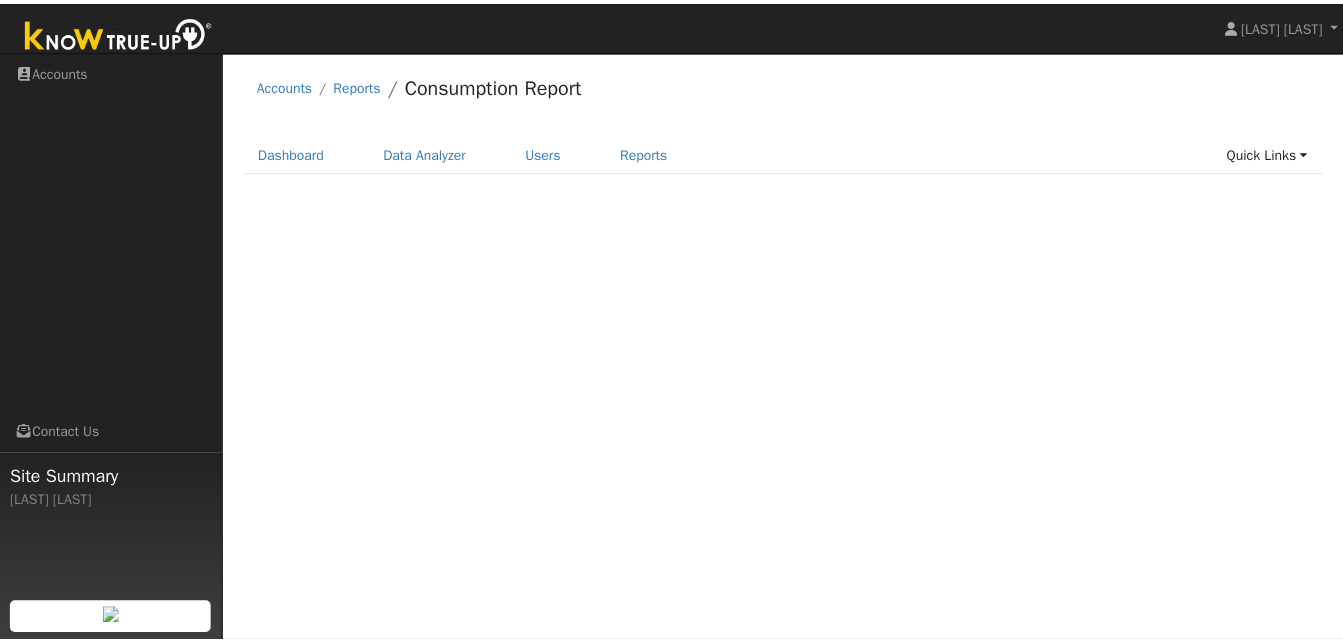 scroll, scrollTop: 0, scrollLeft: 0, axis: both 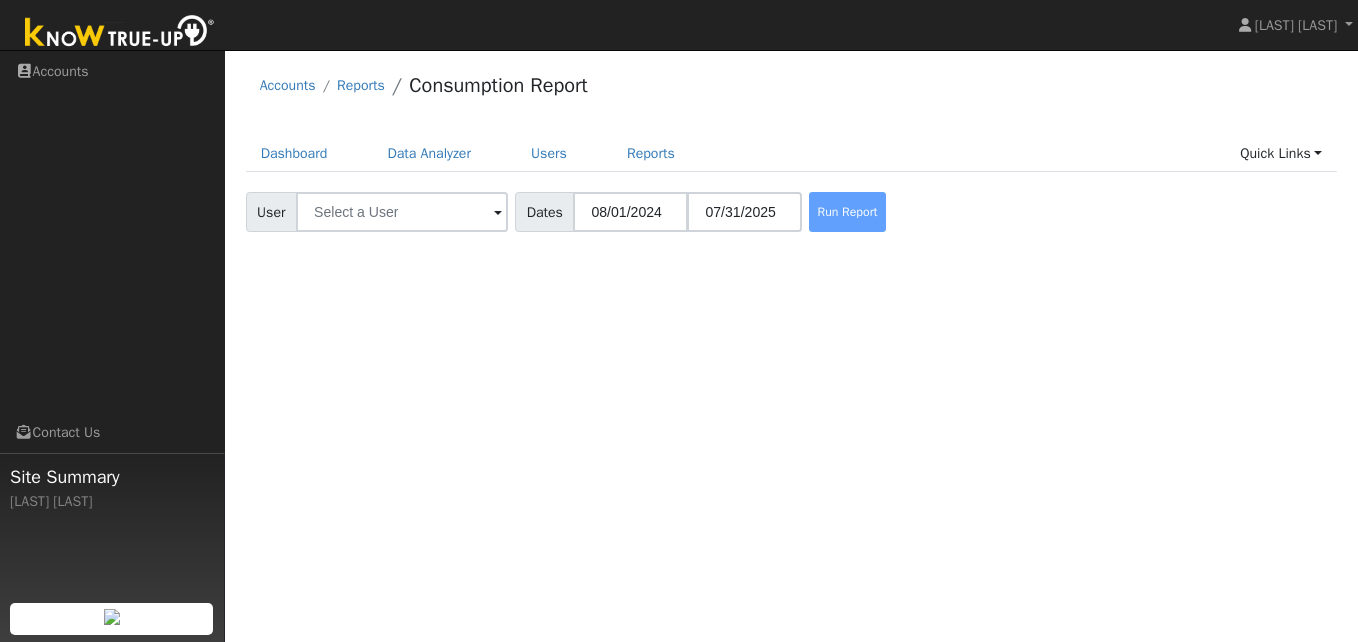 click at bounding box center [498, 213] 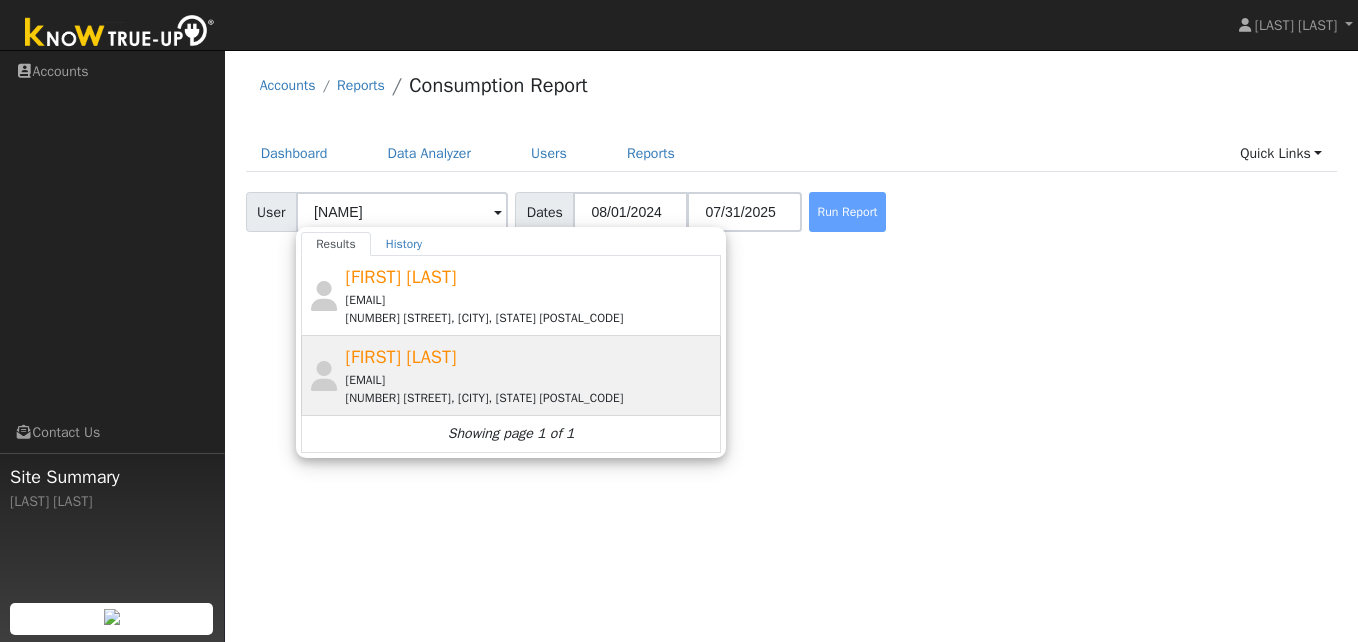 click on "[FIRST] [LAST]" at bounding box center (401, 357) 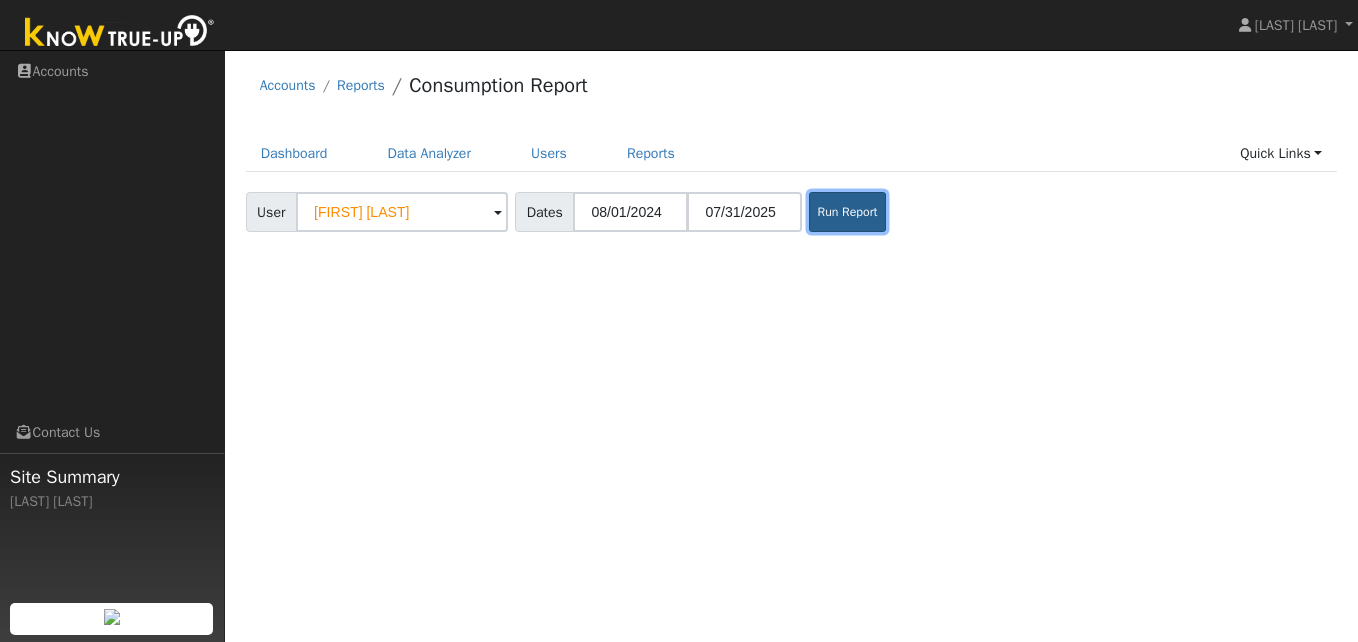 click on "Run Report" at bounding box center (847, 212) 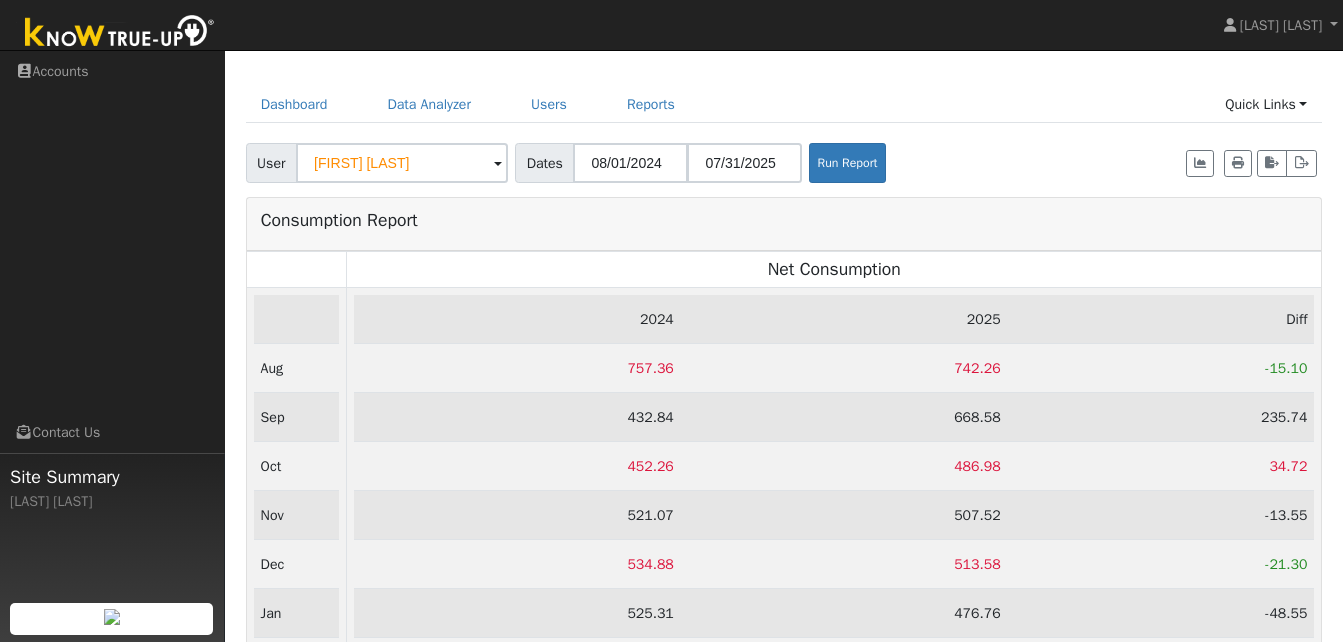 scroll, scrollTop: 47, scrollLeft: 0, axis: vertical 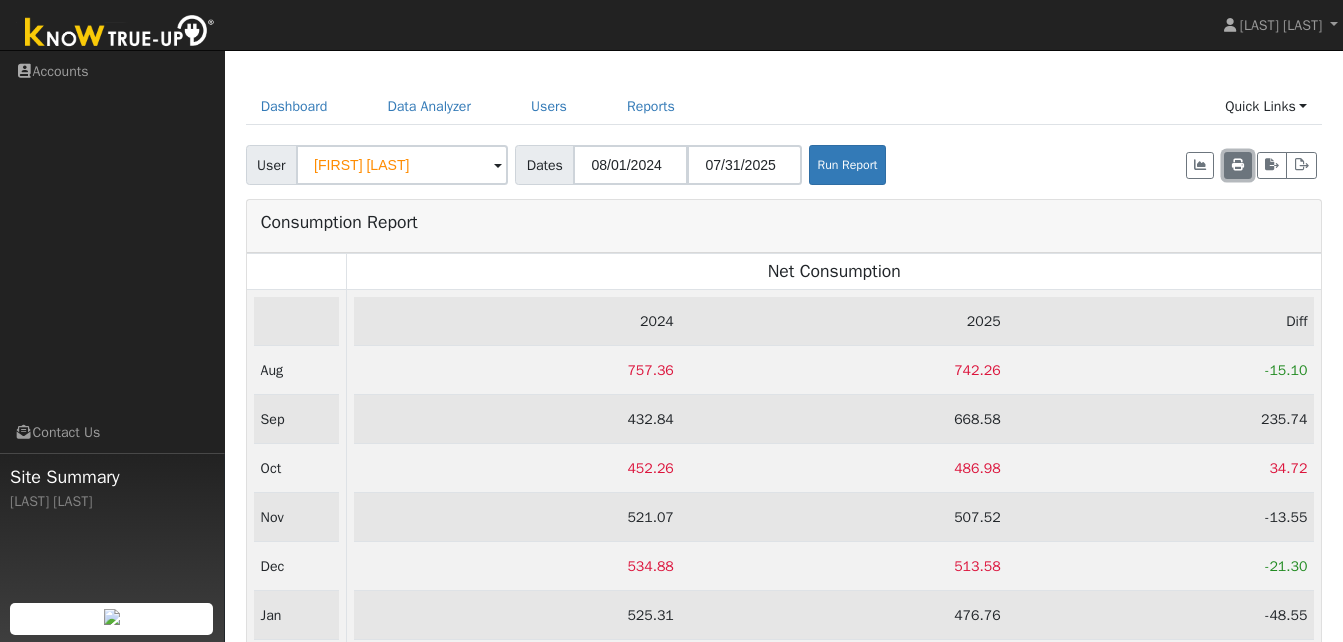 click at bounding box center (1238, 165) 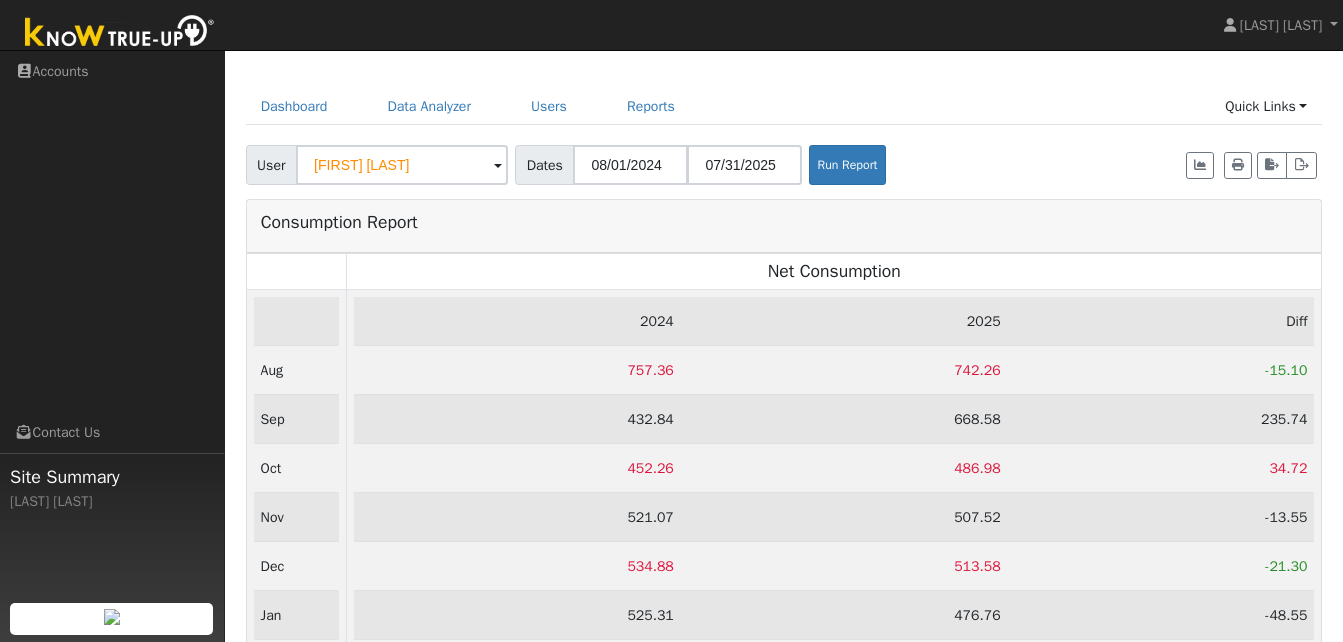 click on "Dashboard
Data Analyzer
Users
Reports
Quick Links
Quick Add
Quick Connect
Run a Scenario Report
Upload a Utility CSV
Help Center" at bounding box center (784, 106) 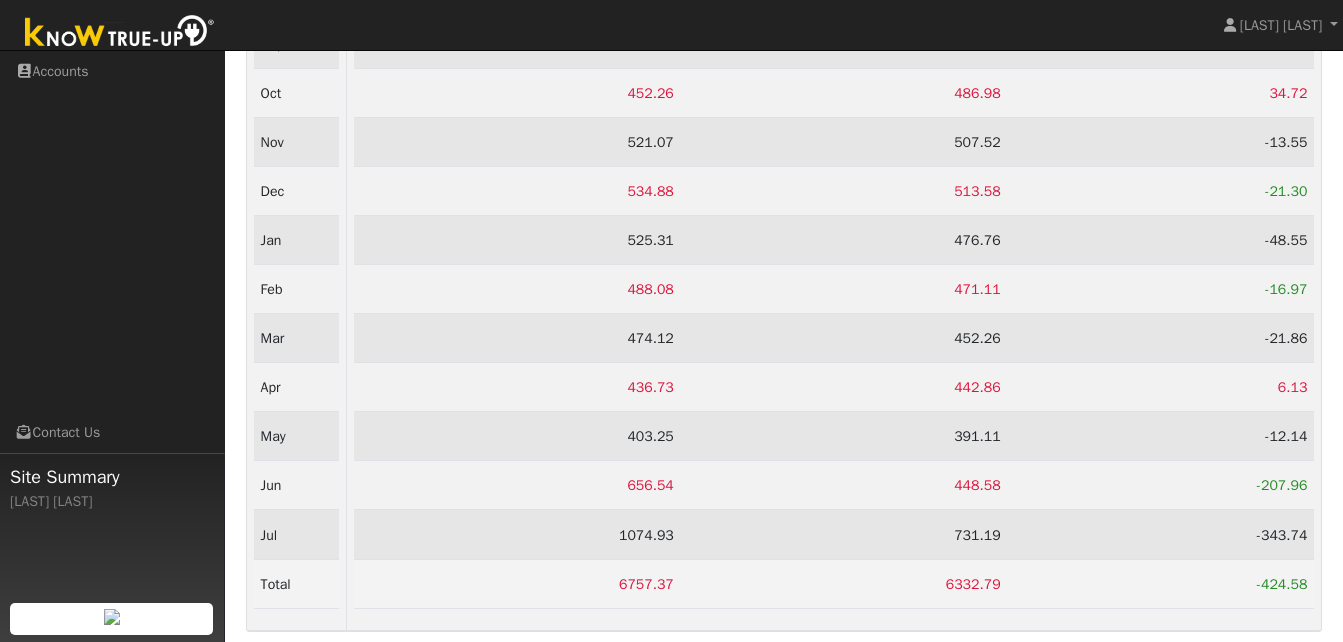 scroll, scrollTop: 437, scrollLeft: 0, axis: vertical 